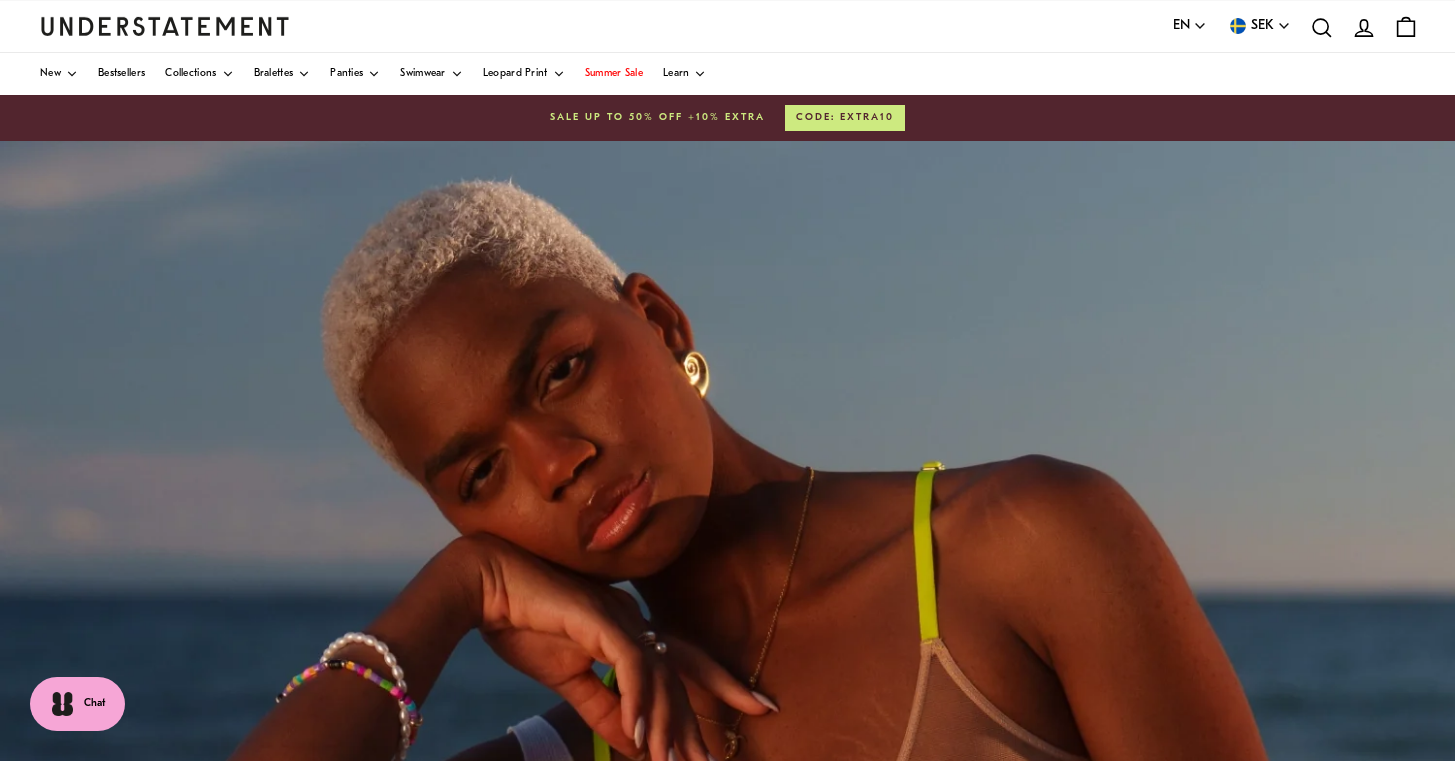 scroll, scrollTop: 0, scrollLeft: 0, axis: both 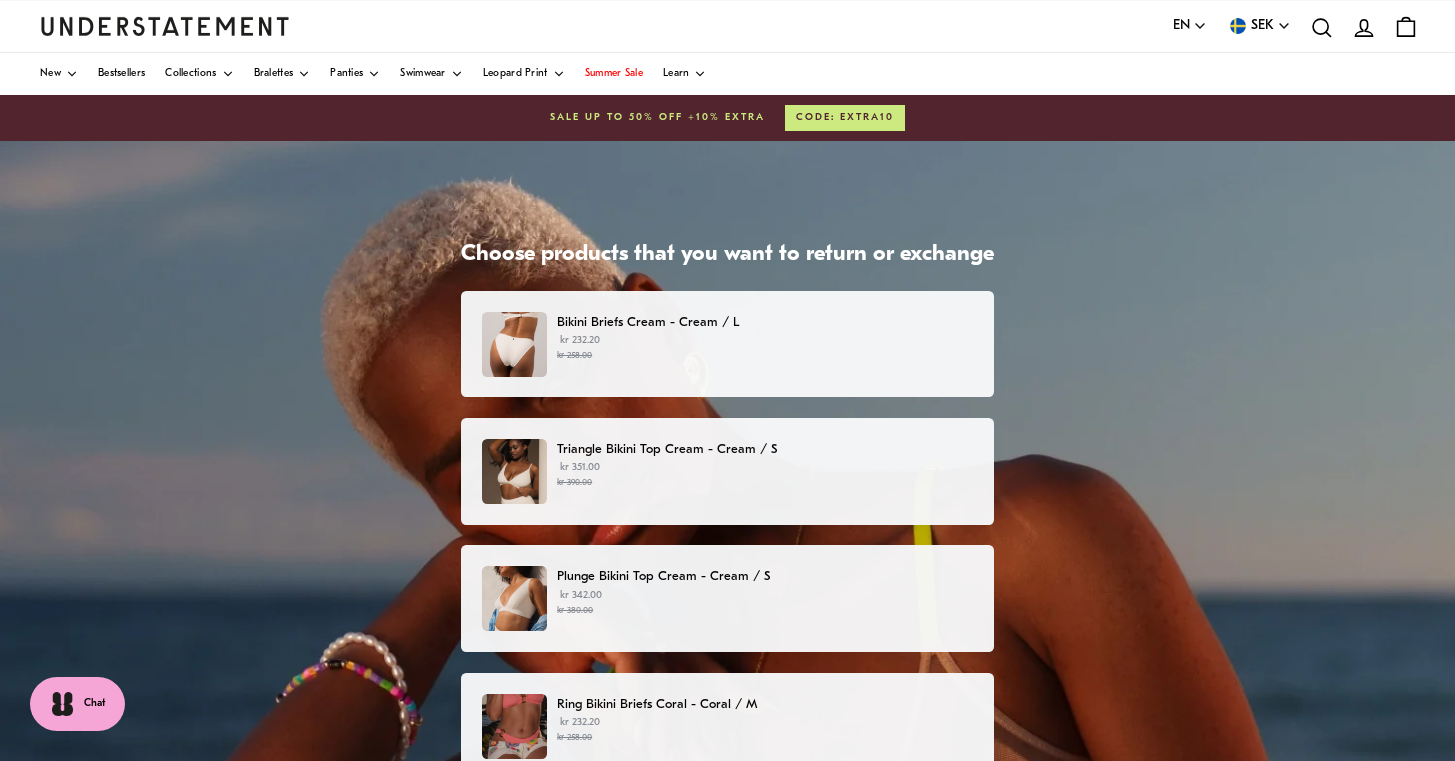 click on "kr 258.00" at bounding box center [765, 356] 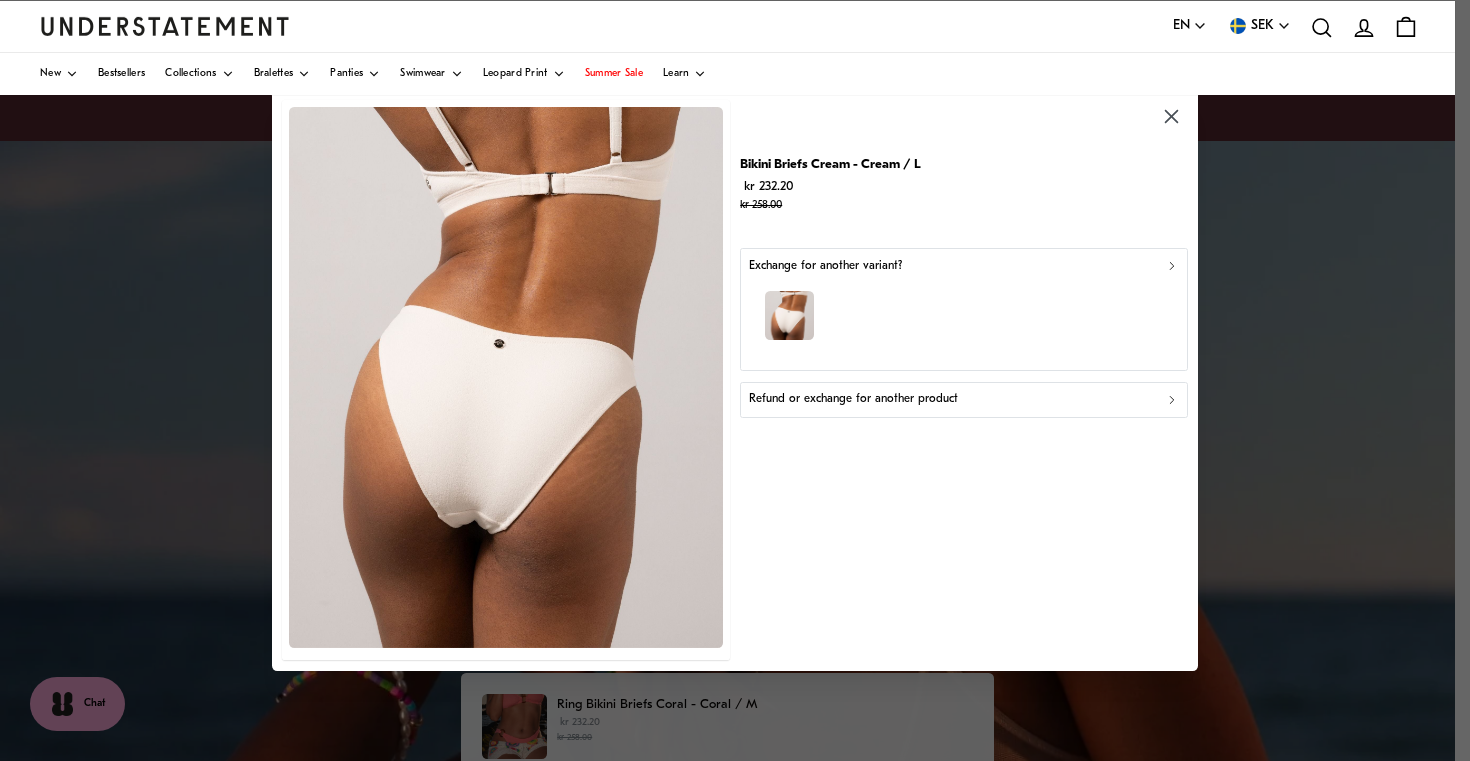 click on "Refund or exchange for another product" at bounding box center (963, 400) 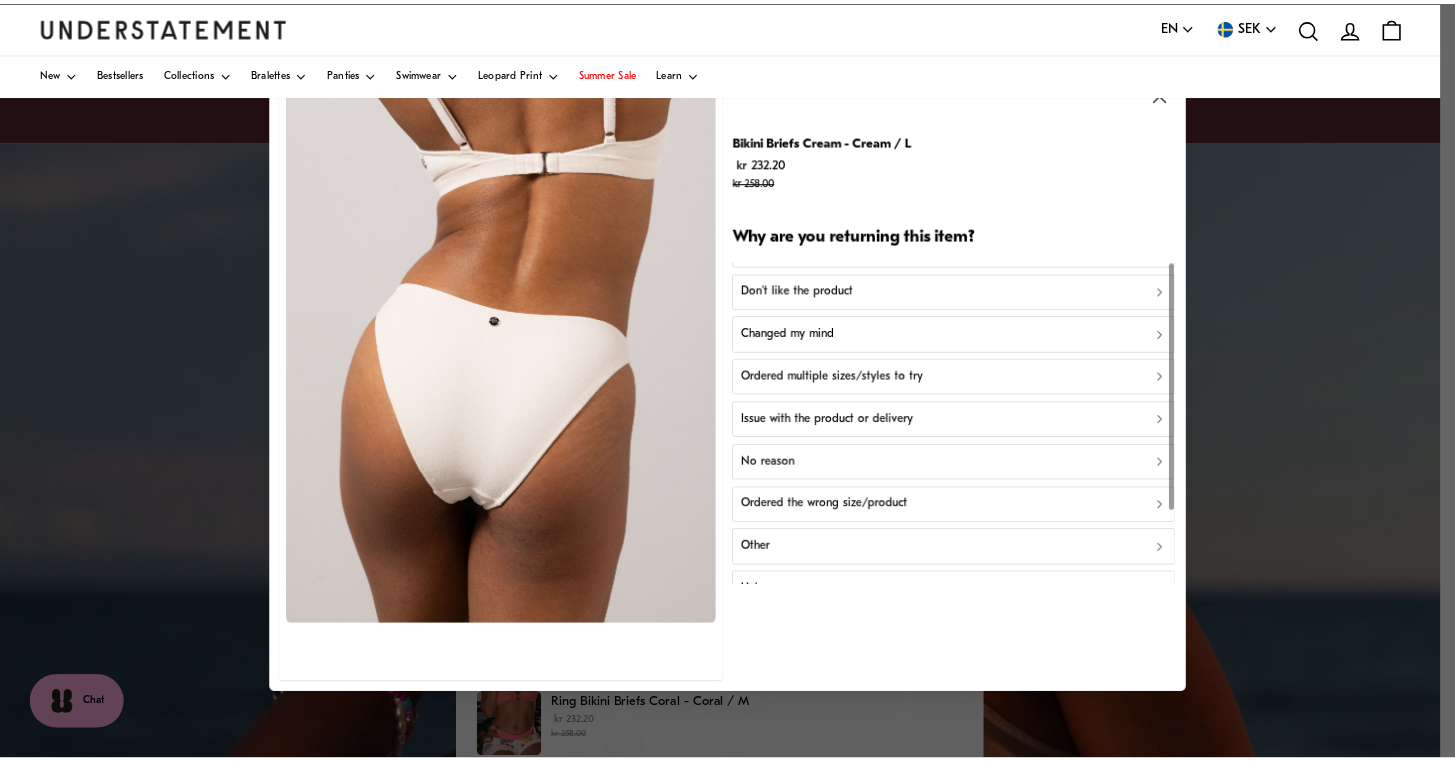 scroll, scrollTop: 0, scrollLeft: 0, axis: both 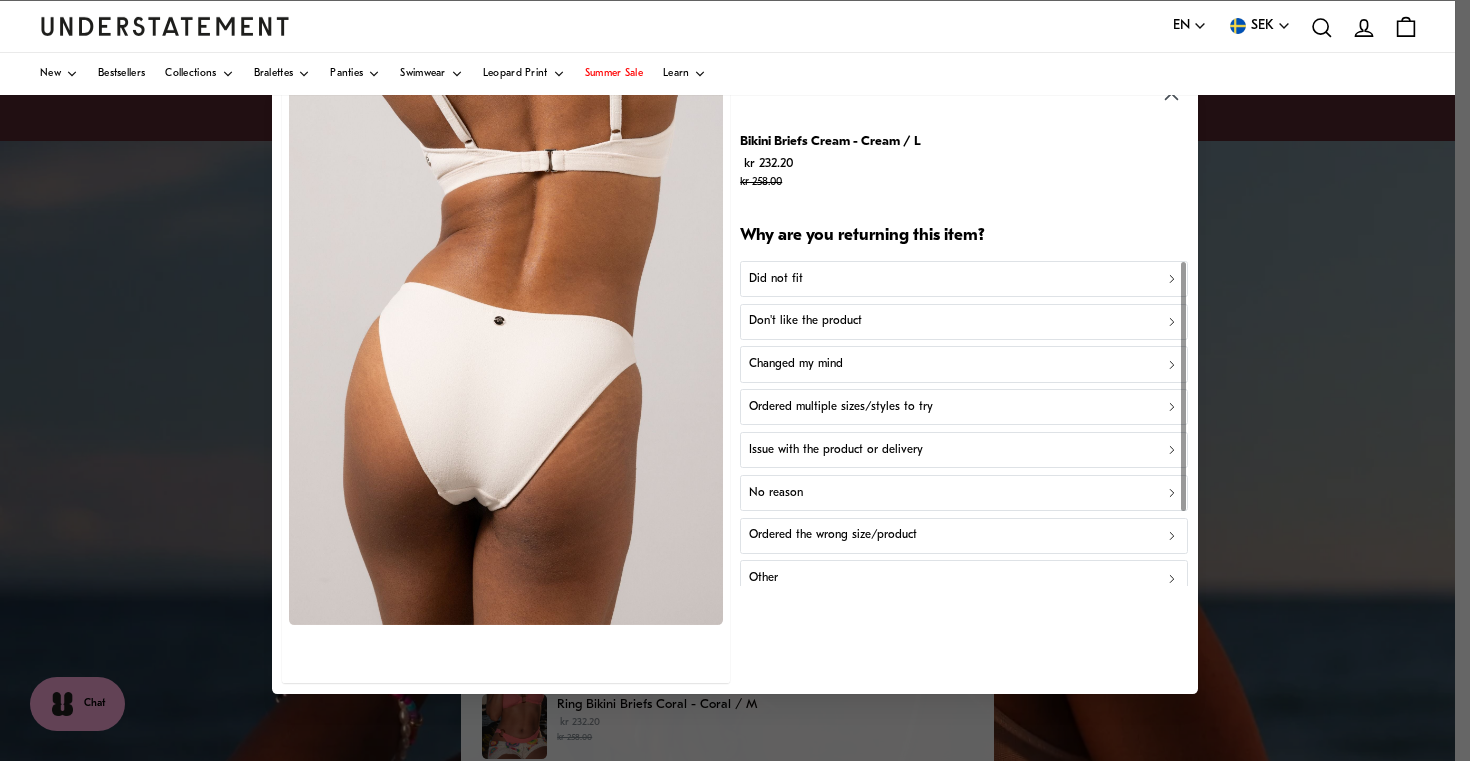 click on "Did not fit" at bounding box center (964, 279) 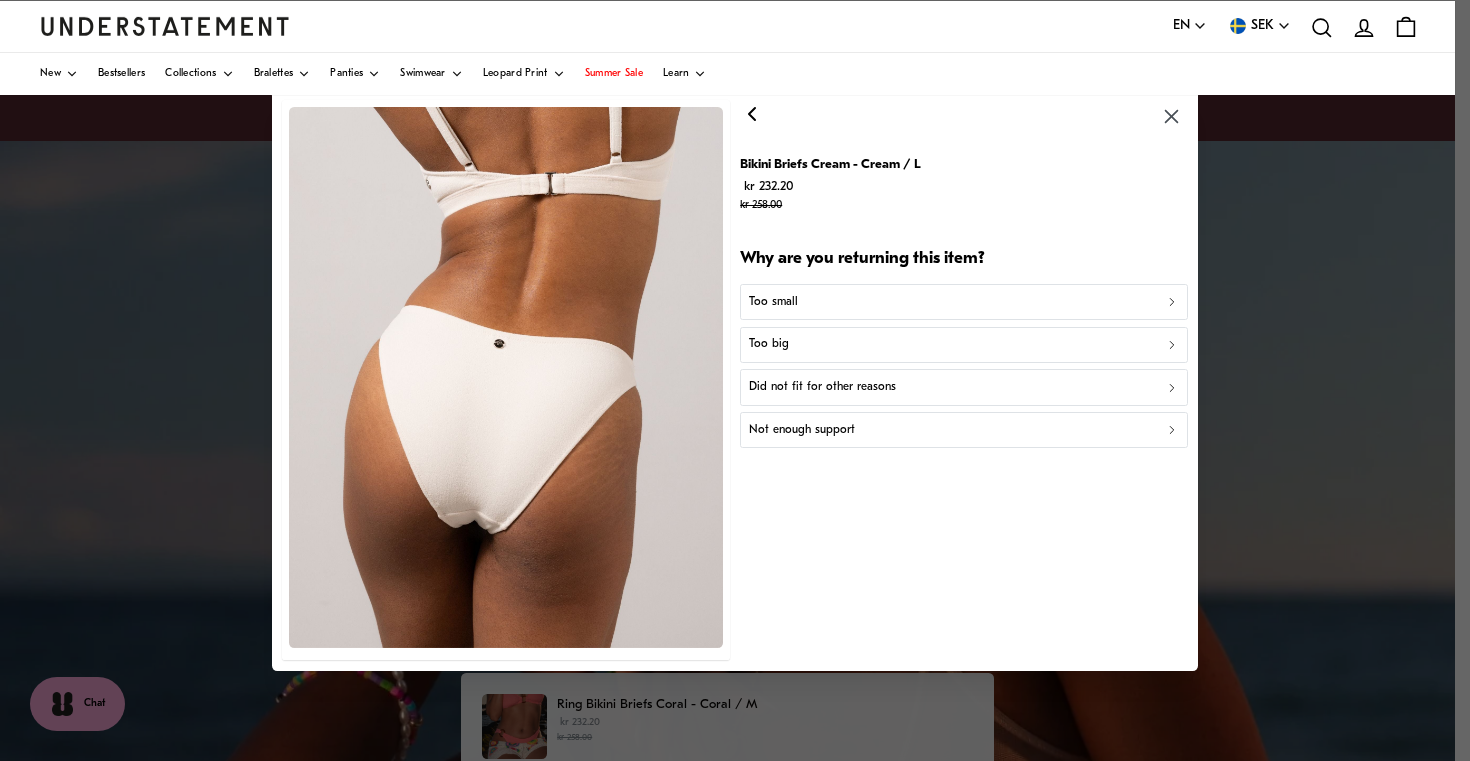 click on "Too big" at bounding box center [963, 345] 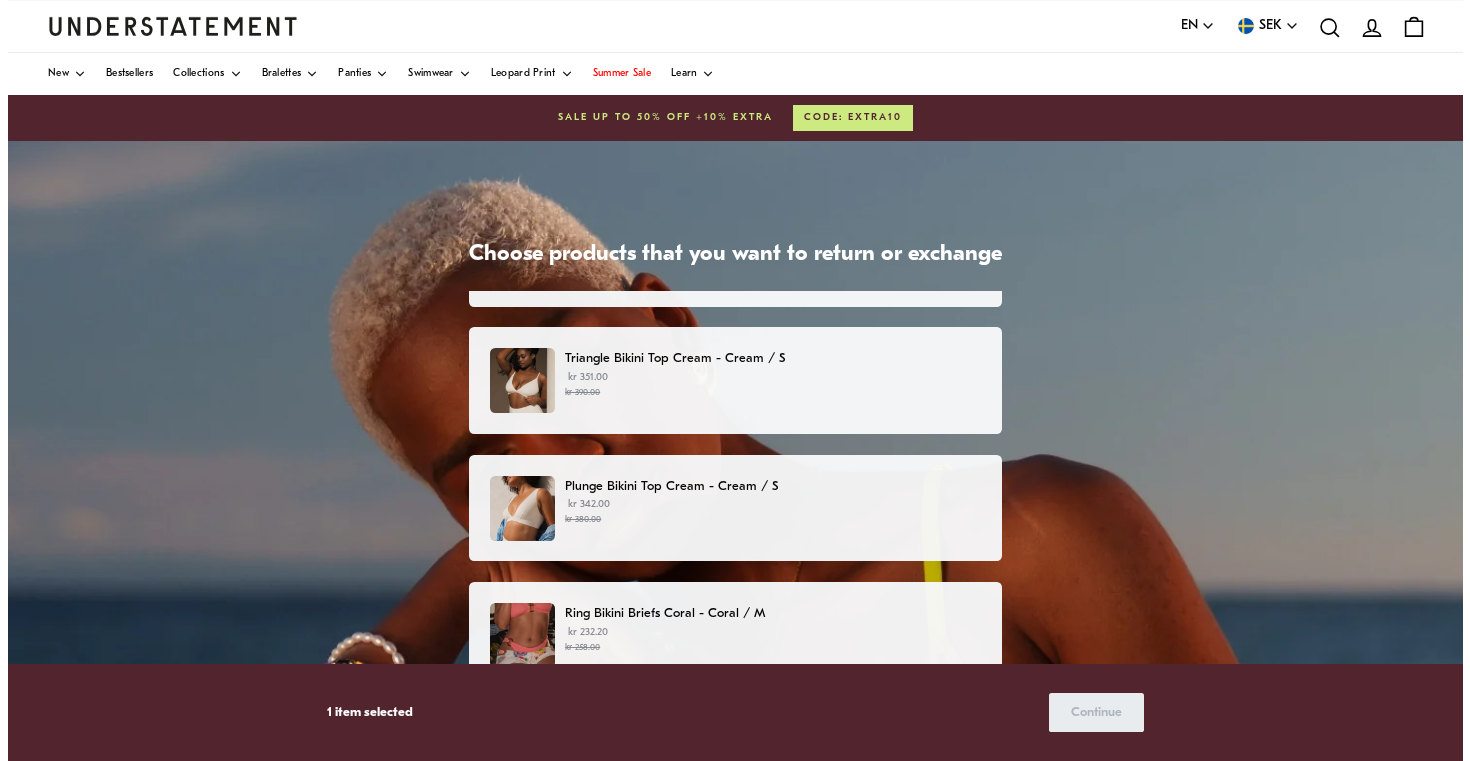 scroll, scrollTop: 101, scrollLeft: 0, axis: vertical 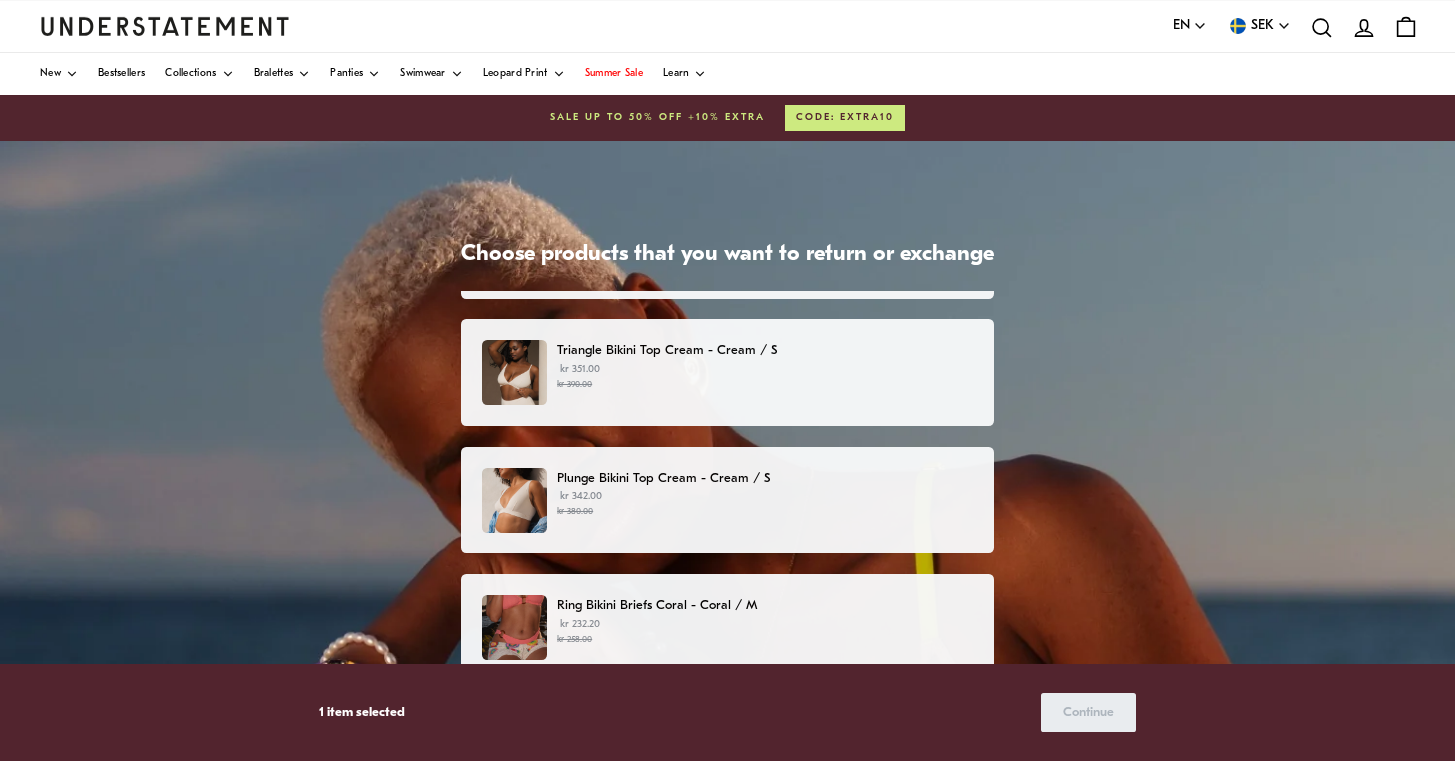 click on "Triangle Bikini Top Cream - Cream / S" at bounding box center (765, 350) 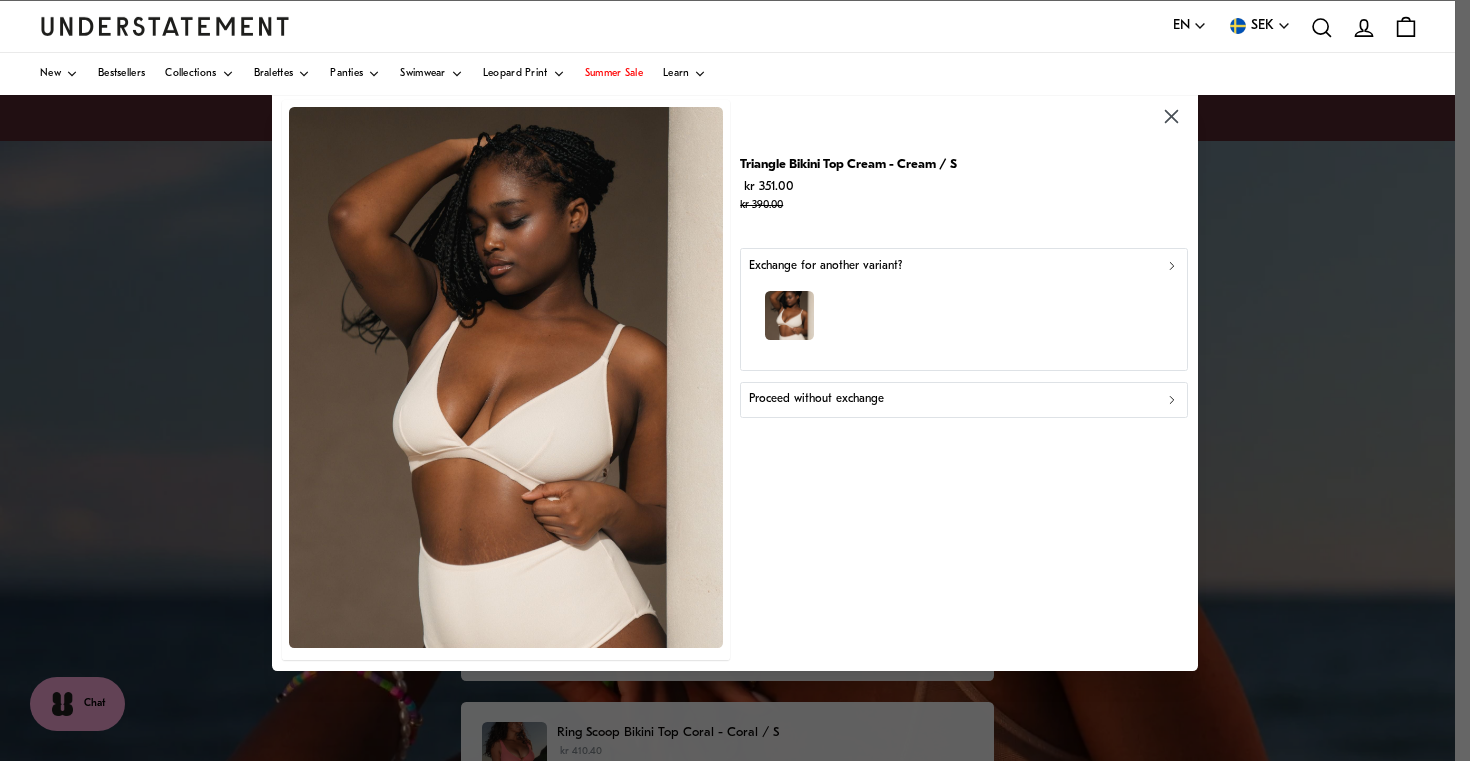 click on "Exchange for another variant?" at bounding box center [825, 266] 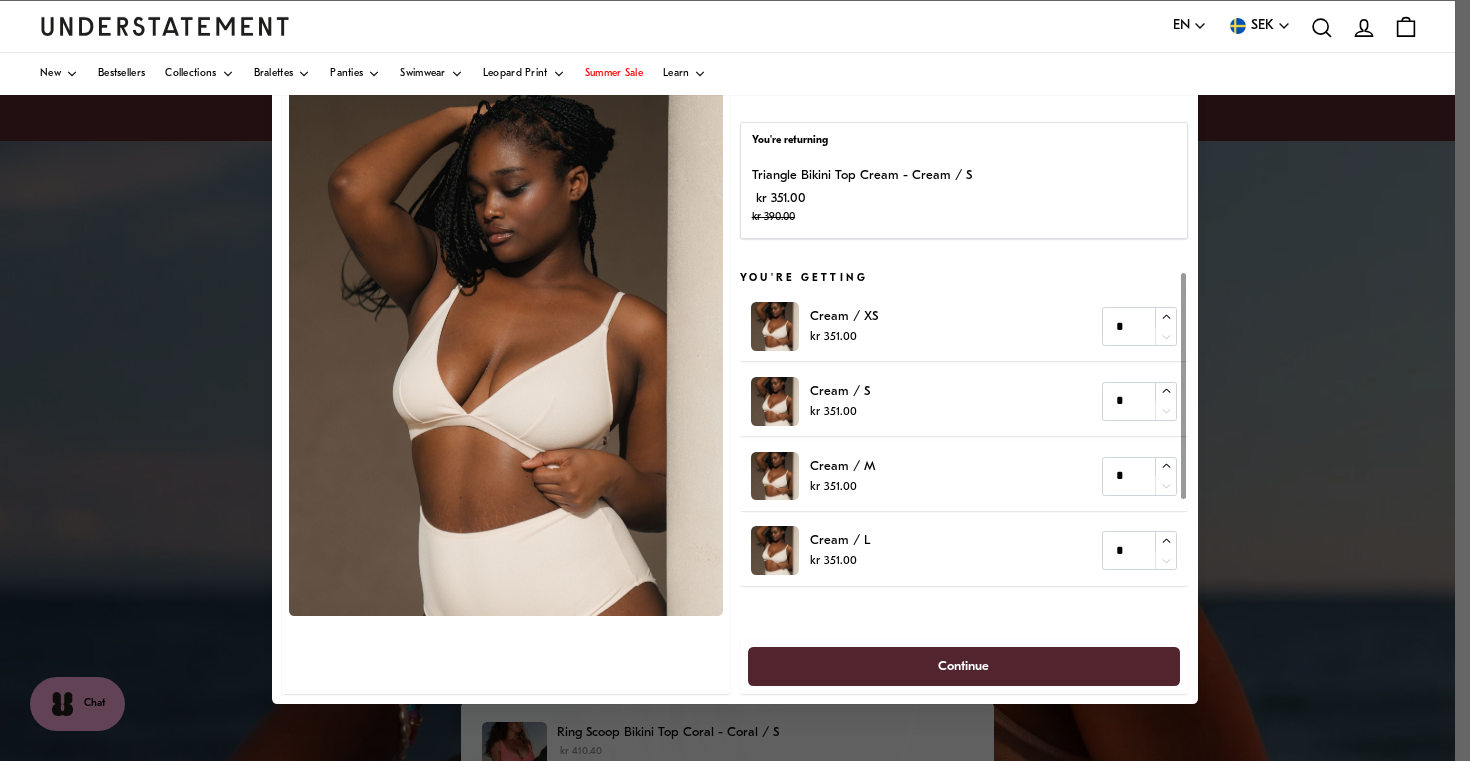 click at bounding box center [735, 380] 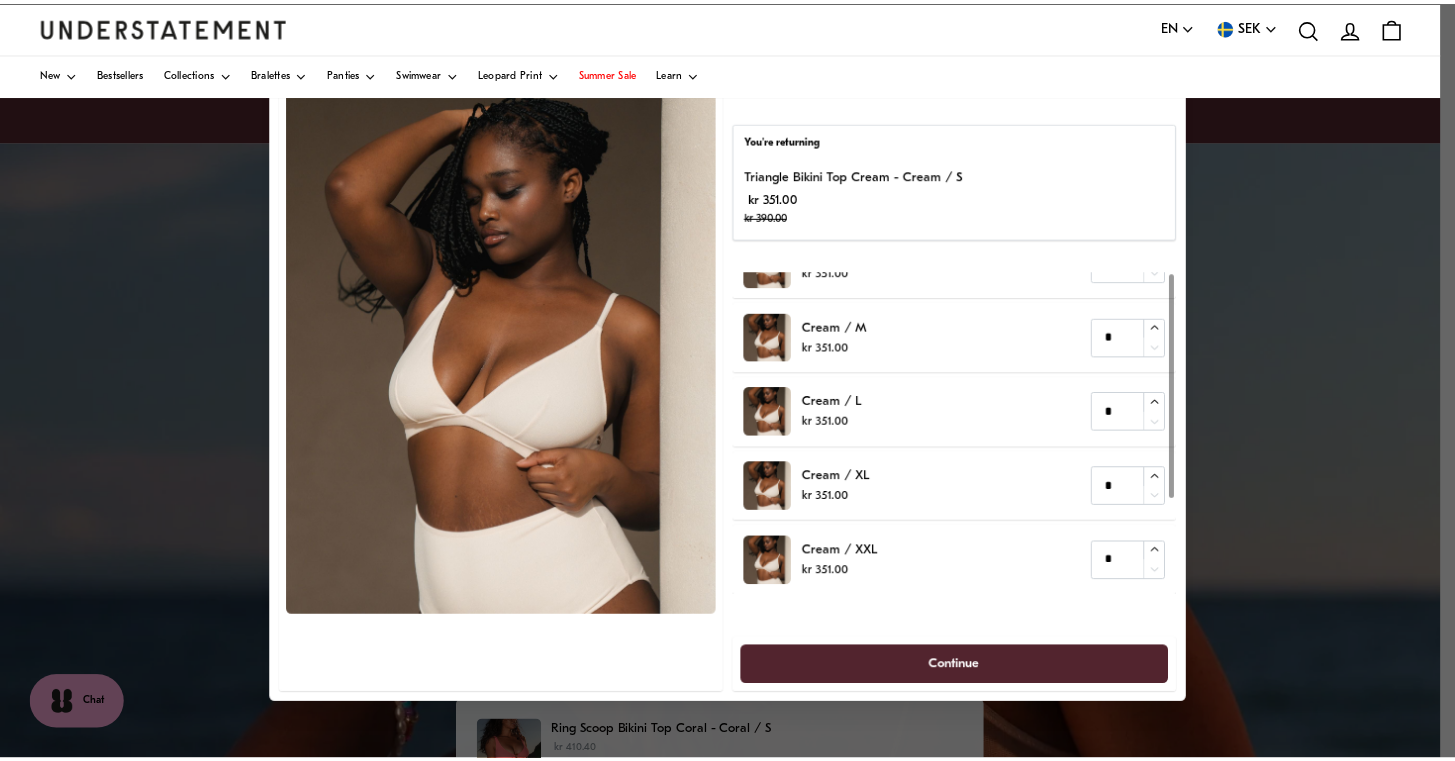 scroll, scrollTop: 0, scrollLeft: 0, axis: both 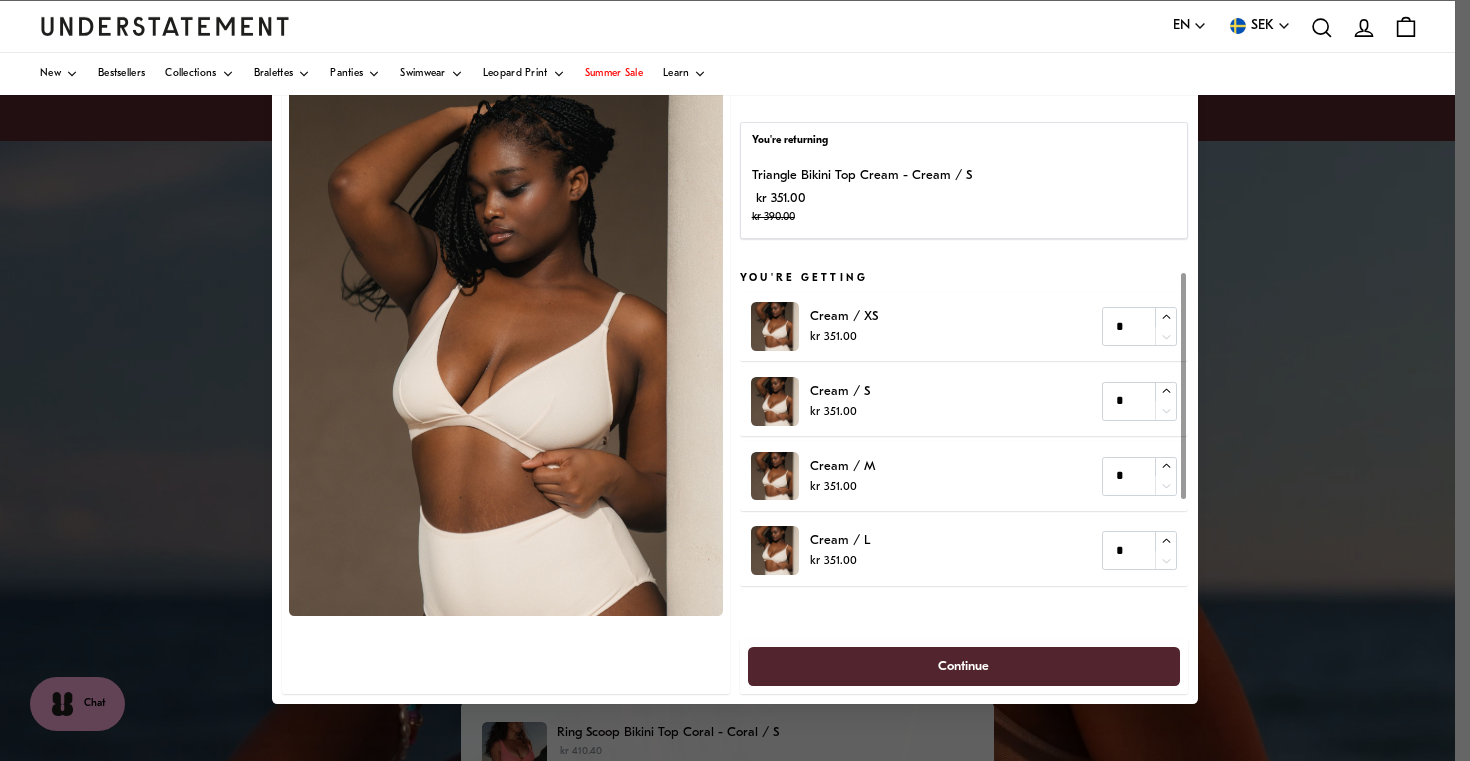 click on "You're returning Triangle Bikini Top Cream - Cream / S   [CURRENCY]   [CURRENCY] You're getting Cream / XS [CURRENCY] * Cream / S [CURRENCY] * Cream / M [CURRENCY] * Cream / L [CURRENCY] * Cream / XL [CURRENCY] * Cream / XXL [CURRENCY] * Continue" at bounding box center [963, 380] 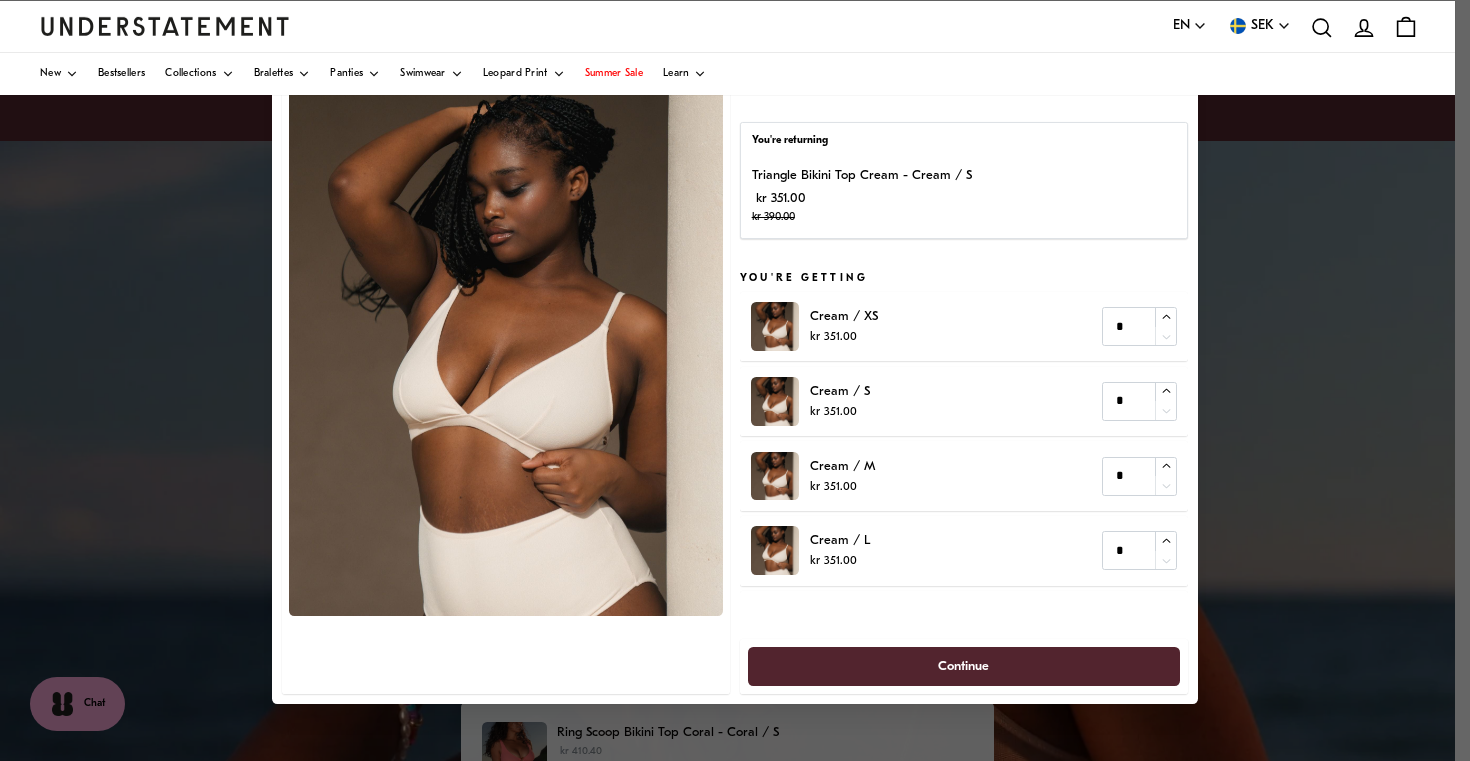 click on "You're returning Triangle Bikini Top Cream - Cream / S   kr 351.00   kr 390.00" at bounding box center (963, 179) 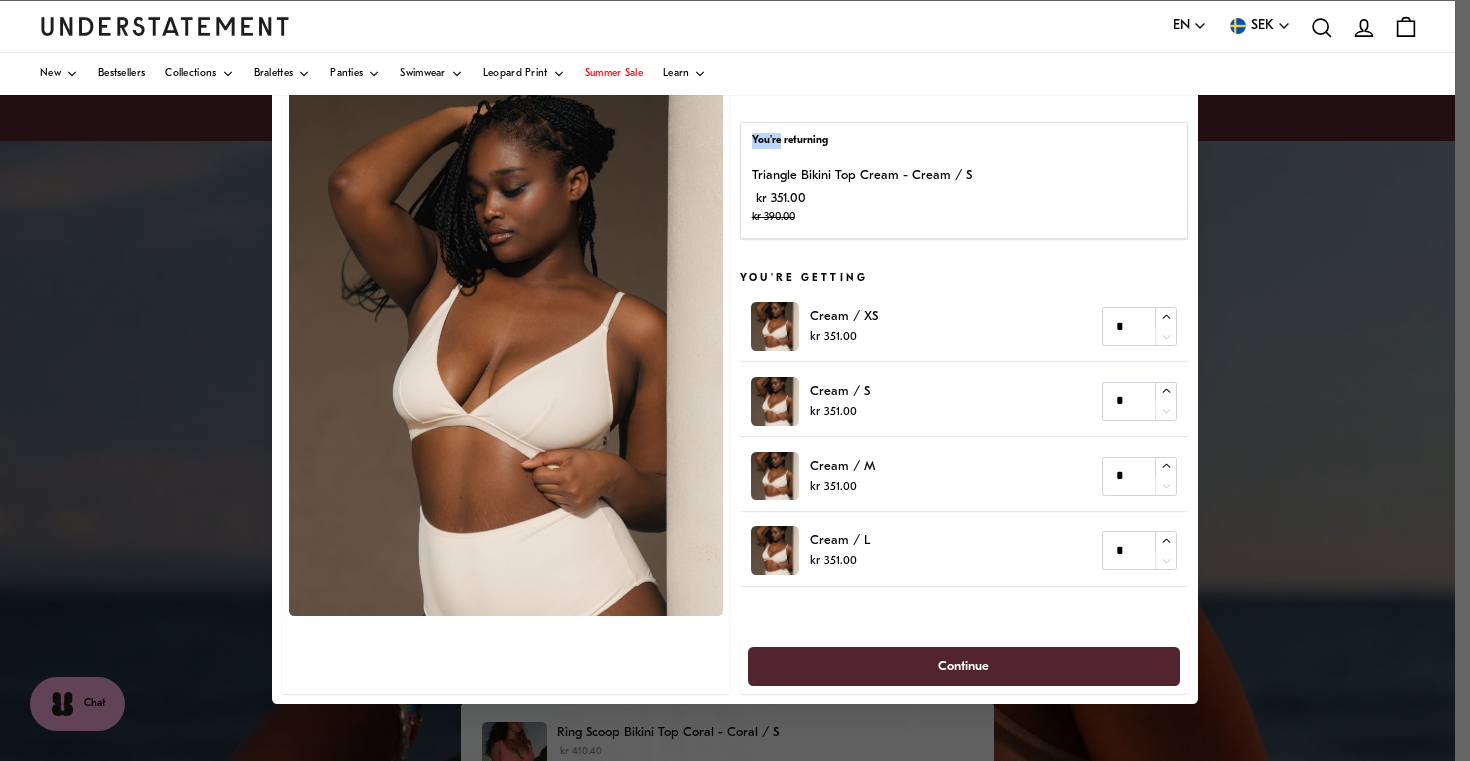 click on "You're returning Triangle Bikini Top Cream - Cream / S   kr 351.00   kr 390.00" at bounding box center (963, 179) 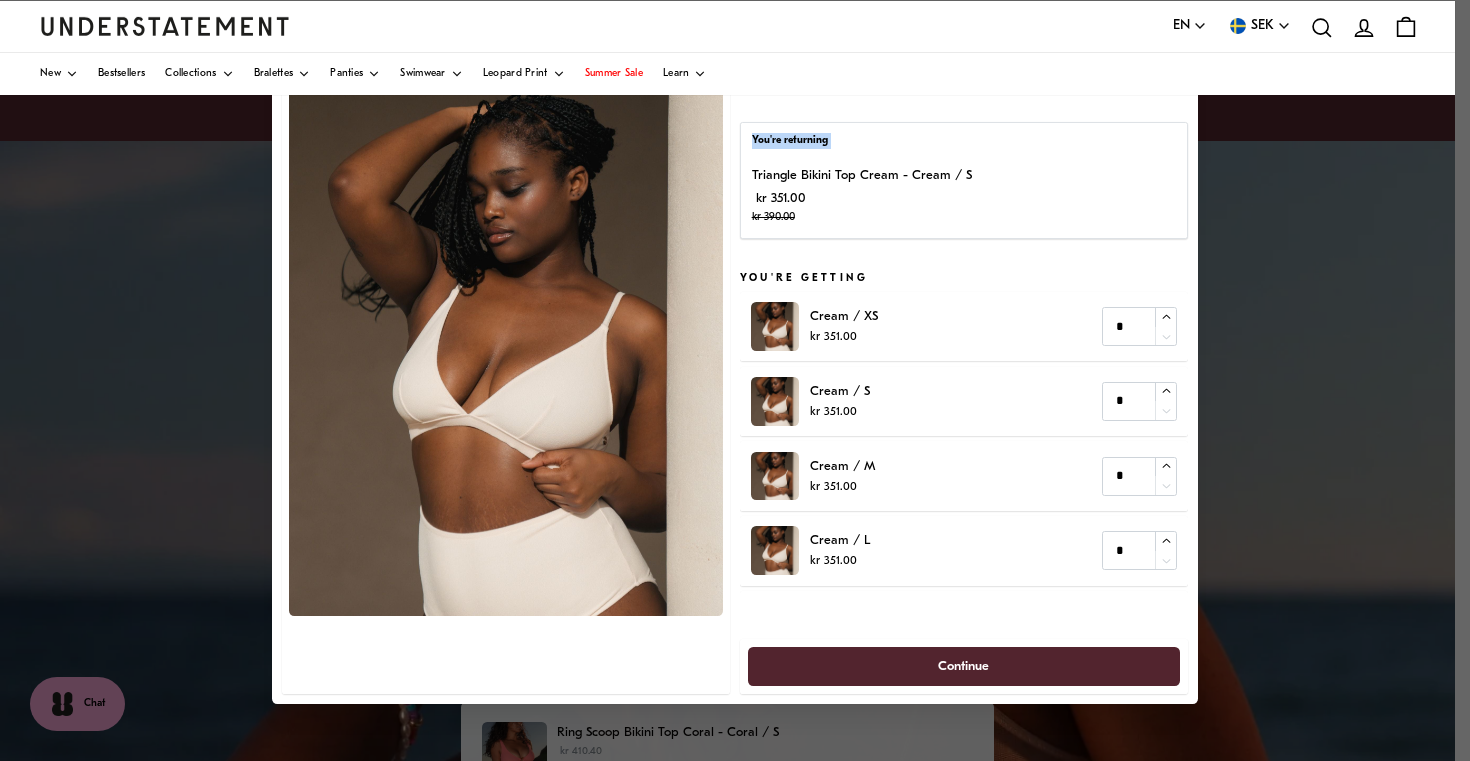 click on "You're returning Triangle Bikini Top Cream - Cream / S   kr 351.00   kr 390.00" at bounding box center (963, 179) 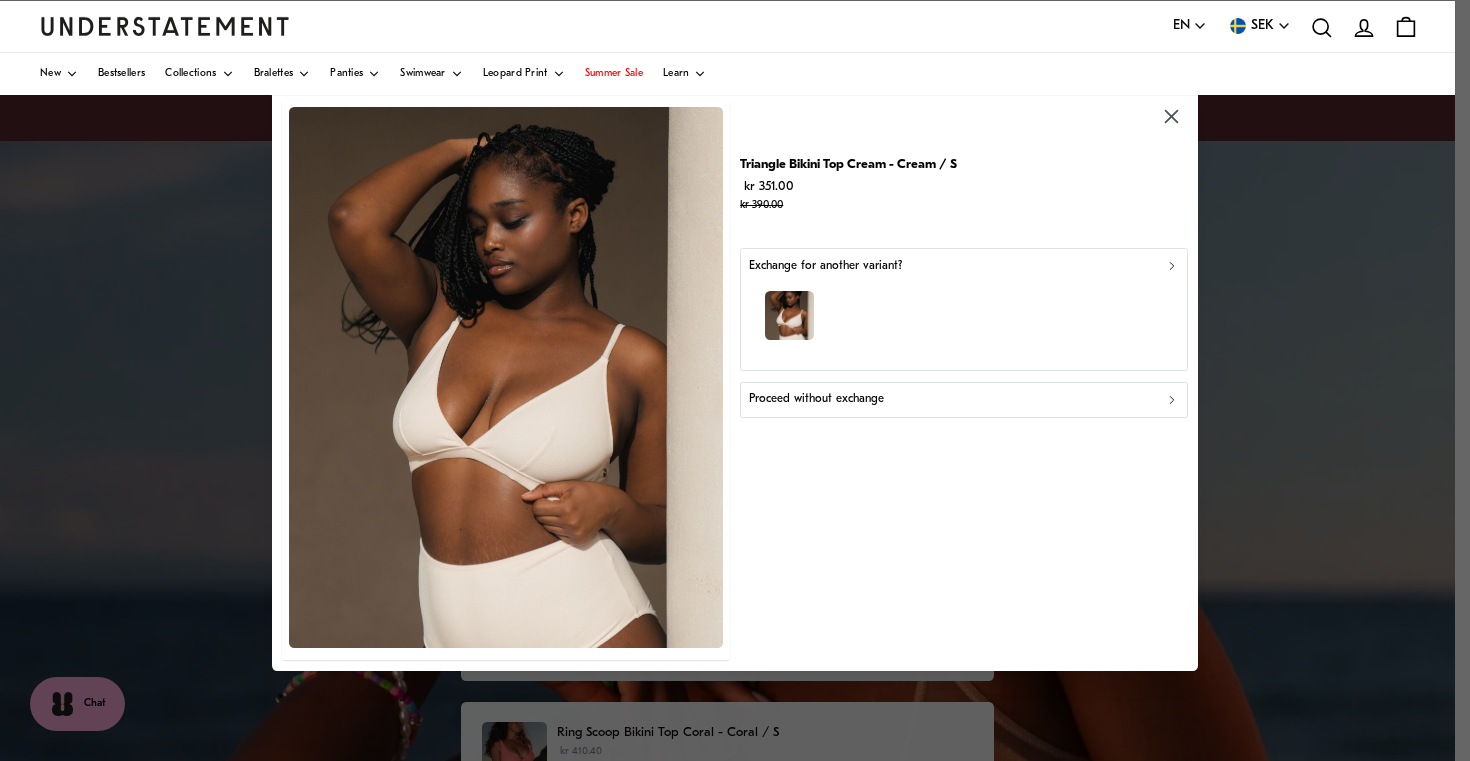 click on "Proceed without exchange" at bounding box center [816, 399] 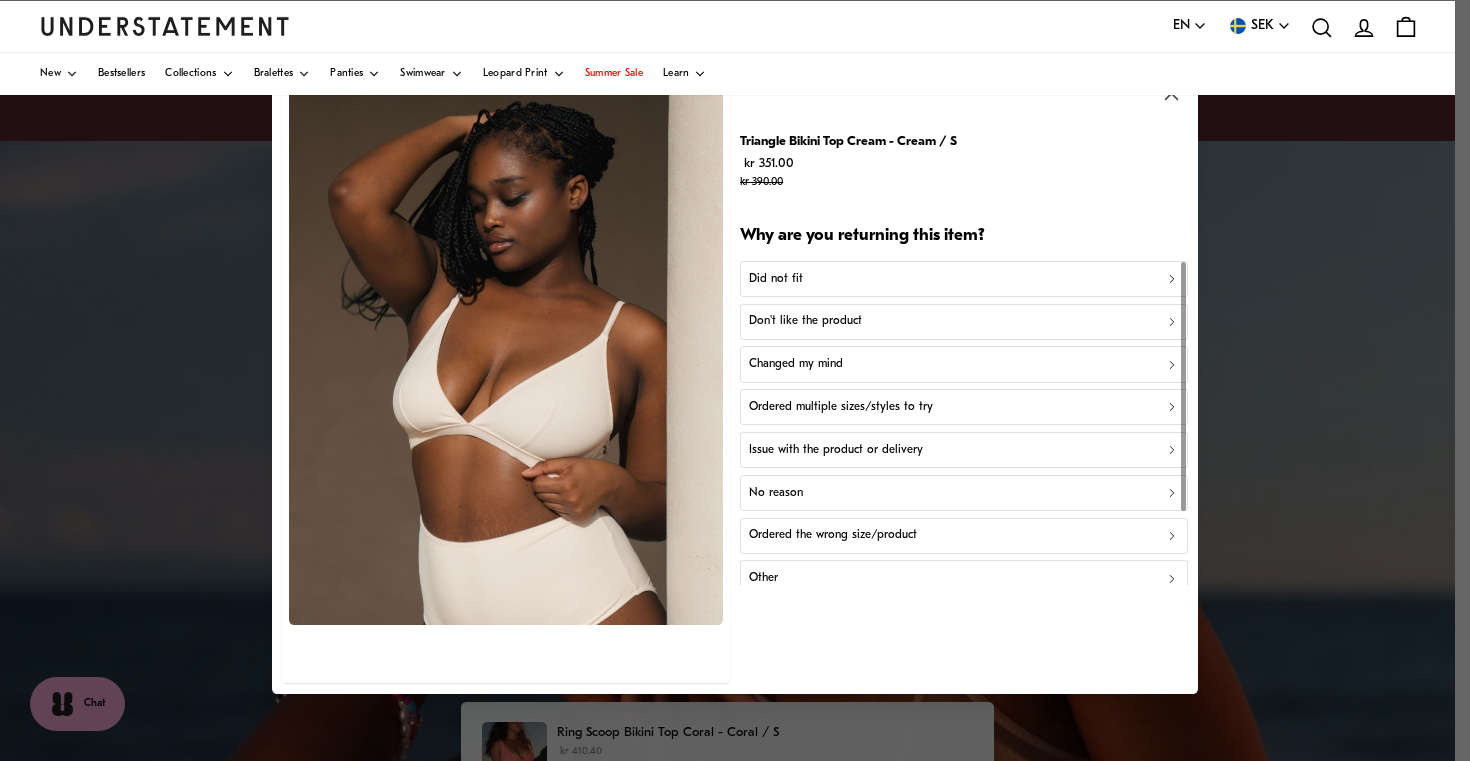 click on "Did not fit" at bounding box center (964, 279) 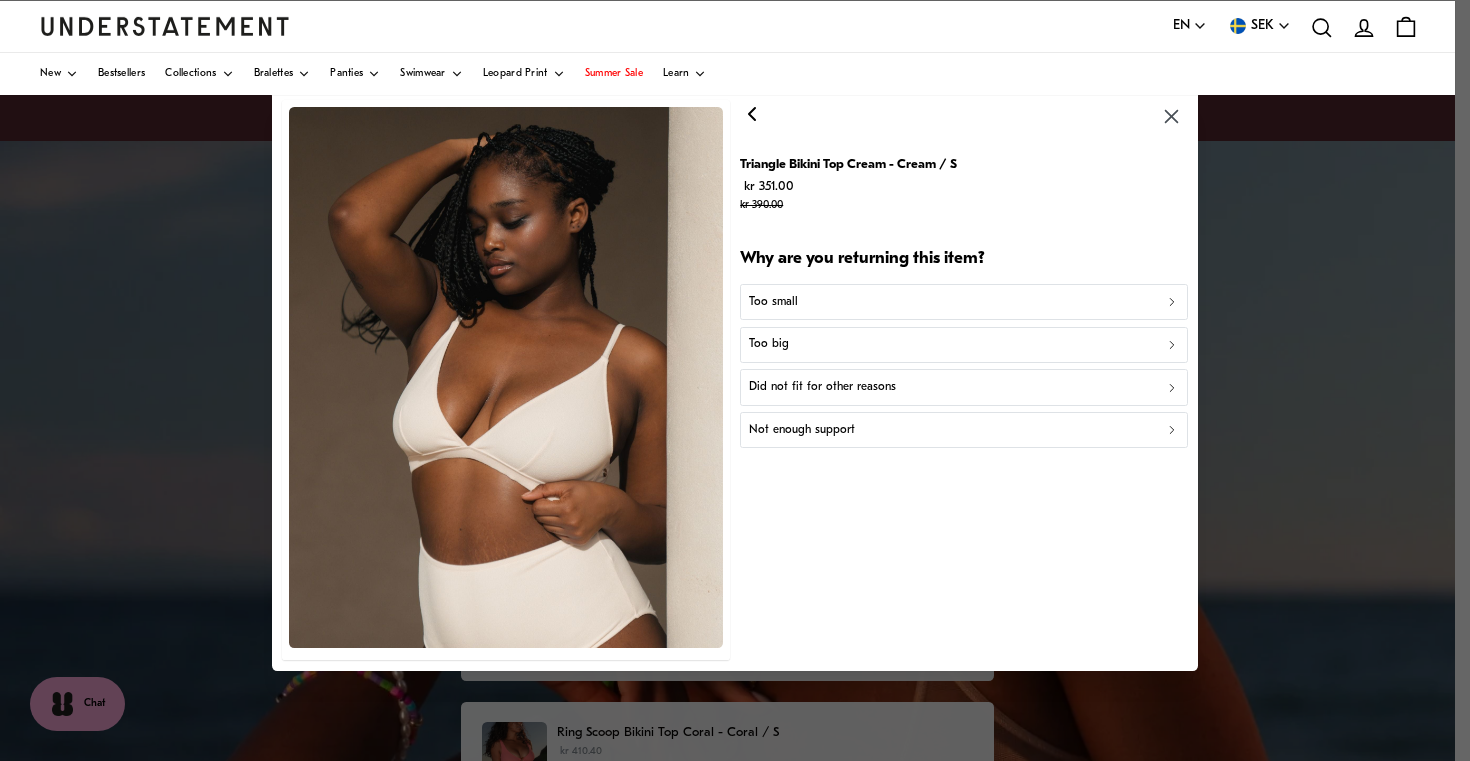 click on "Too small" at bounding box center (964, 302) 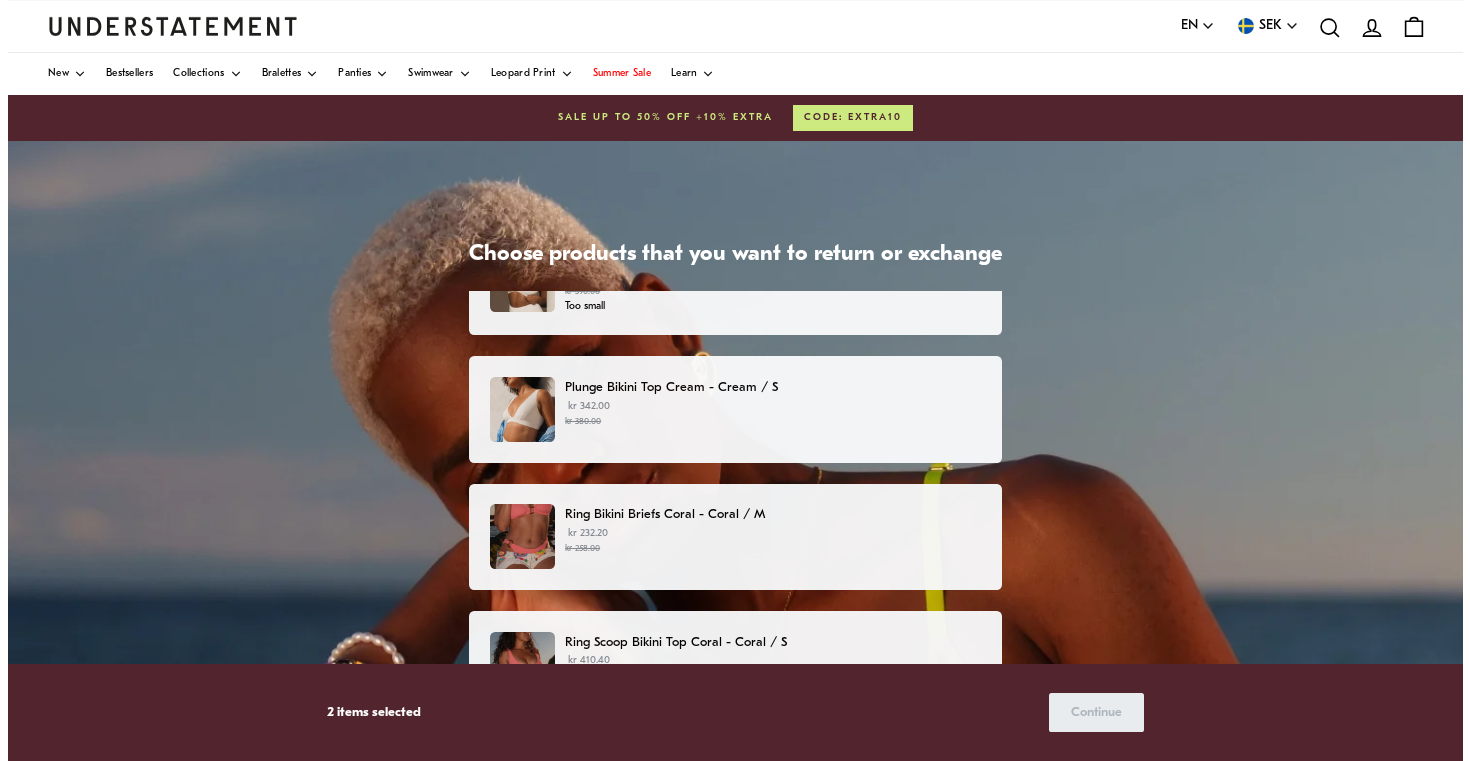 scroll, scrollTop: 209, scrollLeft: 0, axis: vertical 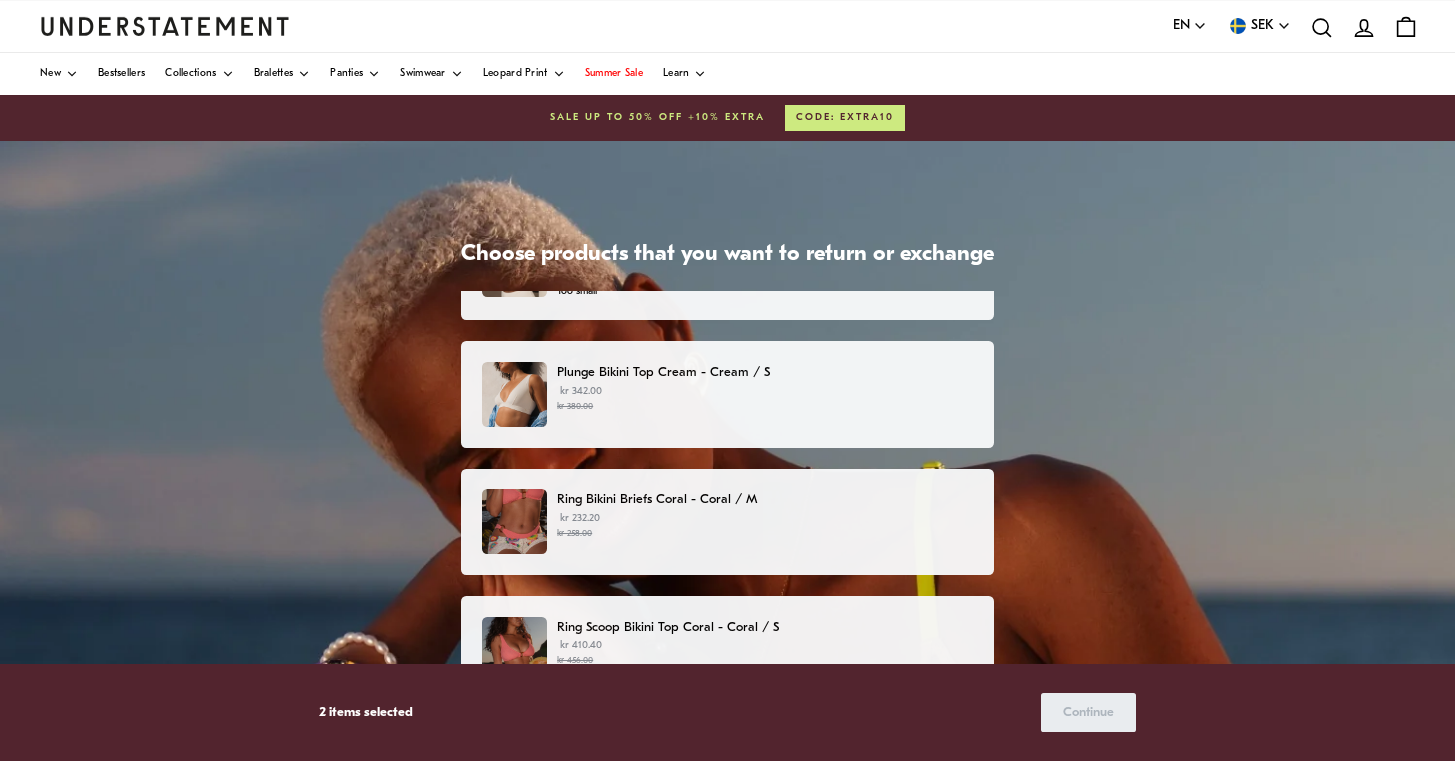 click on "Plunge Bikini Top Cream - Cream / S" at bounding box center (765, 372) 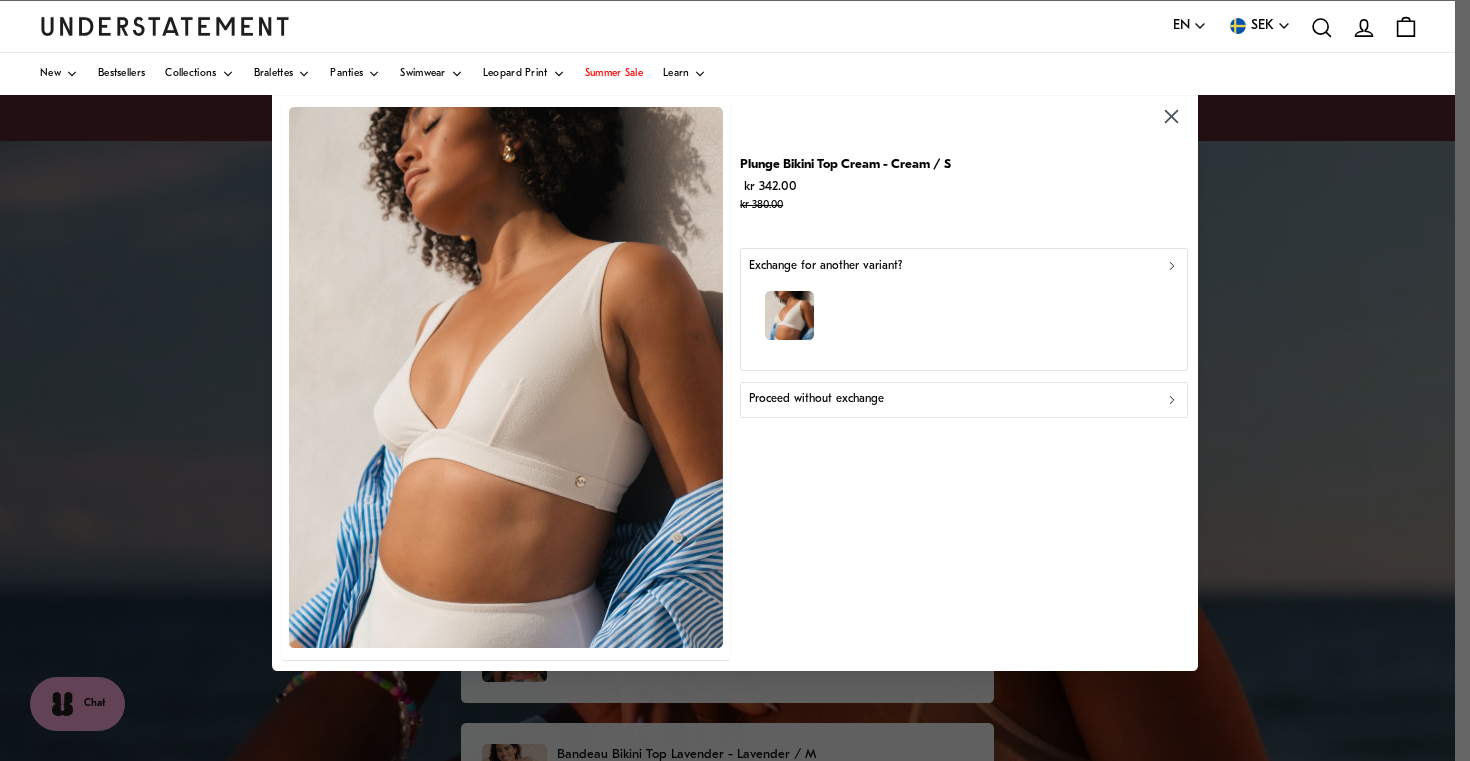 click on "Proceed without exchange" at bounding box center [816, 399] 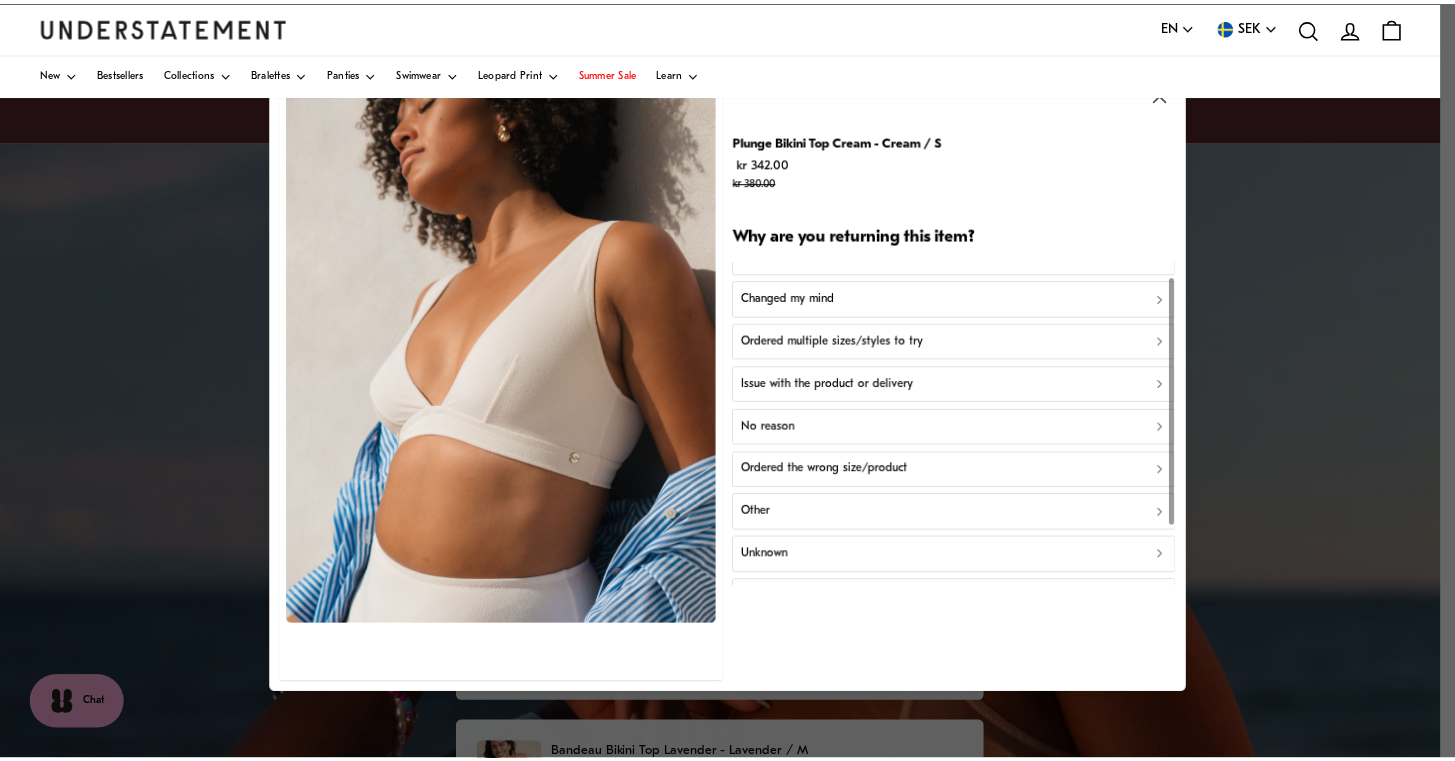 scroll, scrollTop: 0, scrollLeft: 0, axis: both 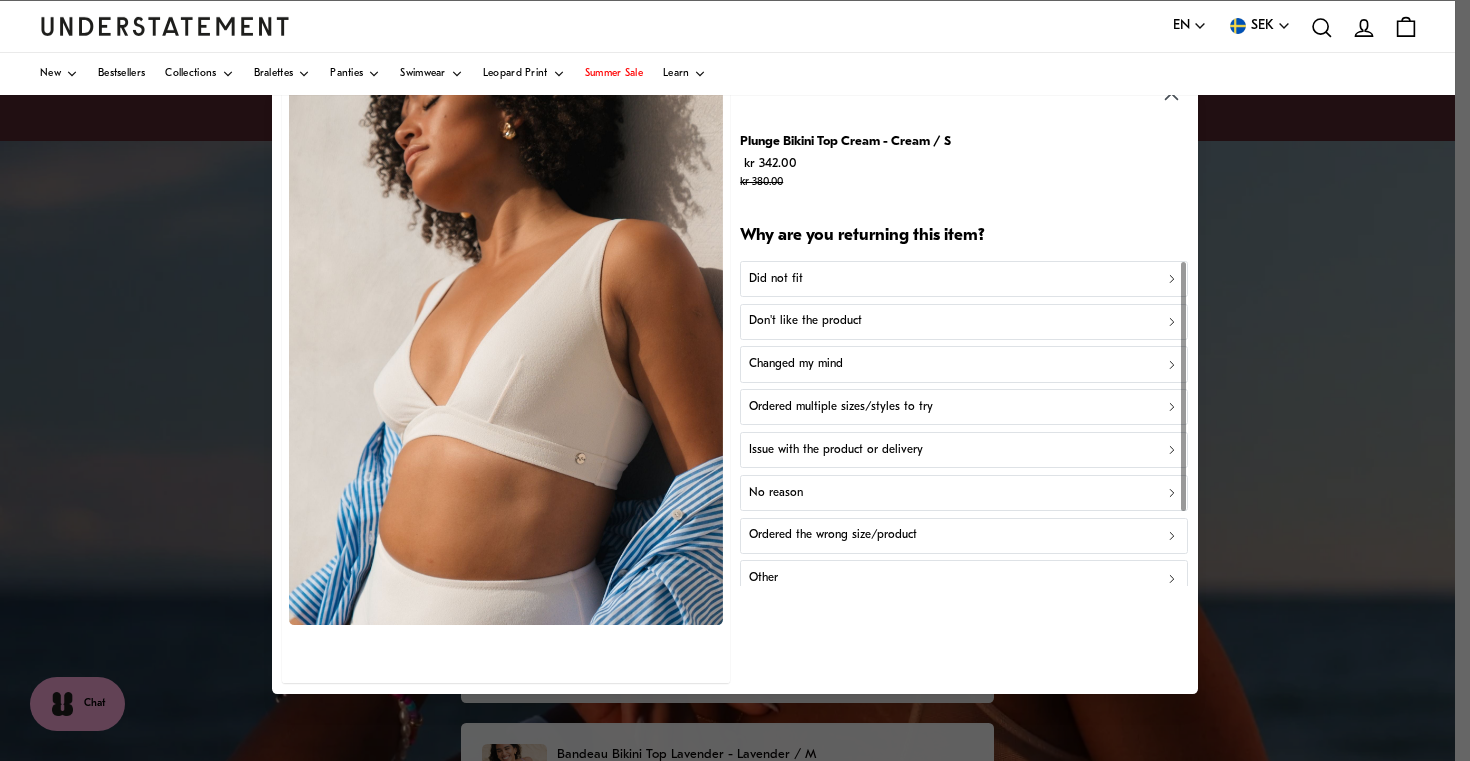 click on "Don't like the product" at bounding box center (805, 322) 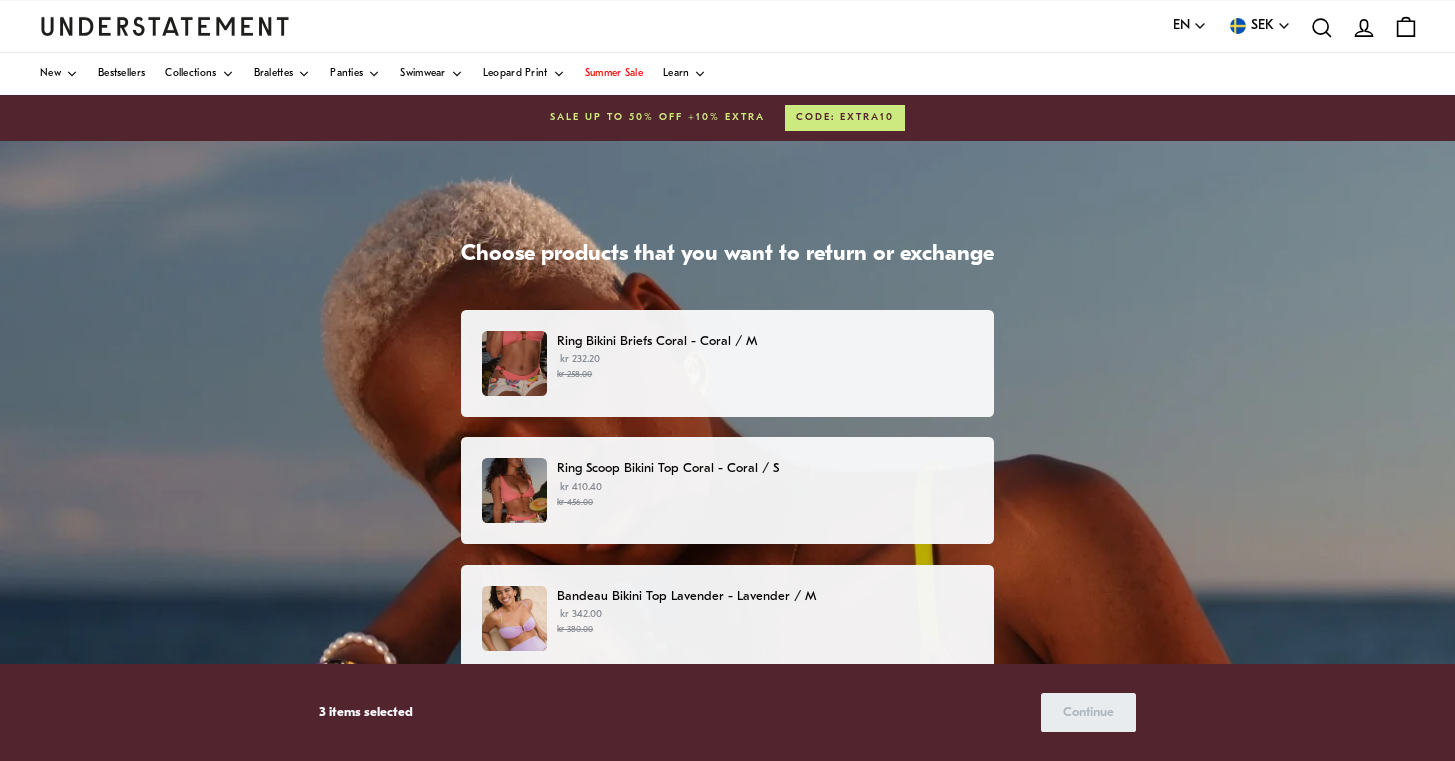 scroll, scrollTop: 372, scrollLeft: 0, axis: vertical 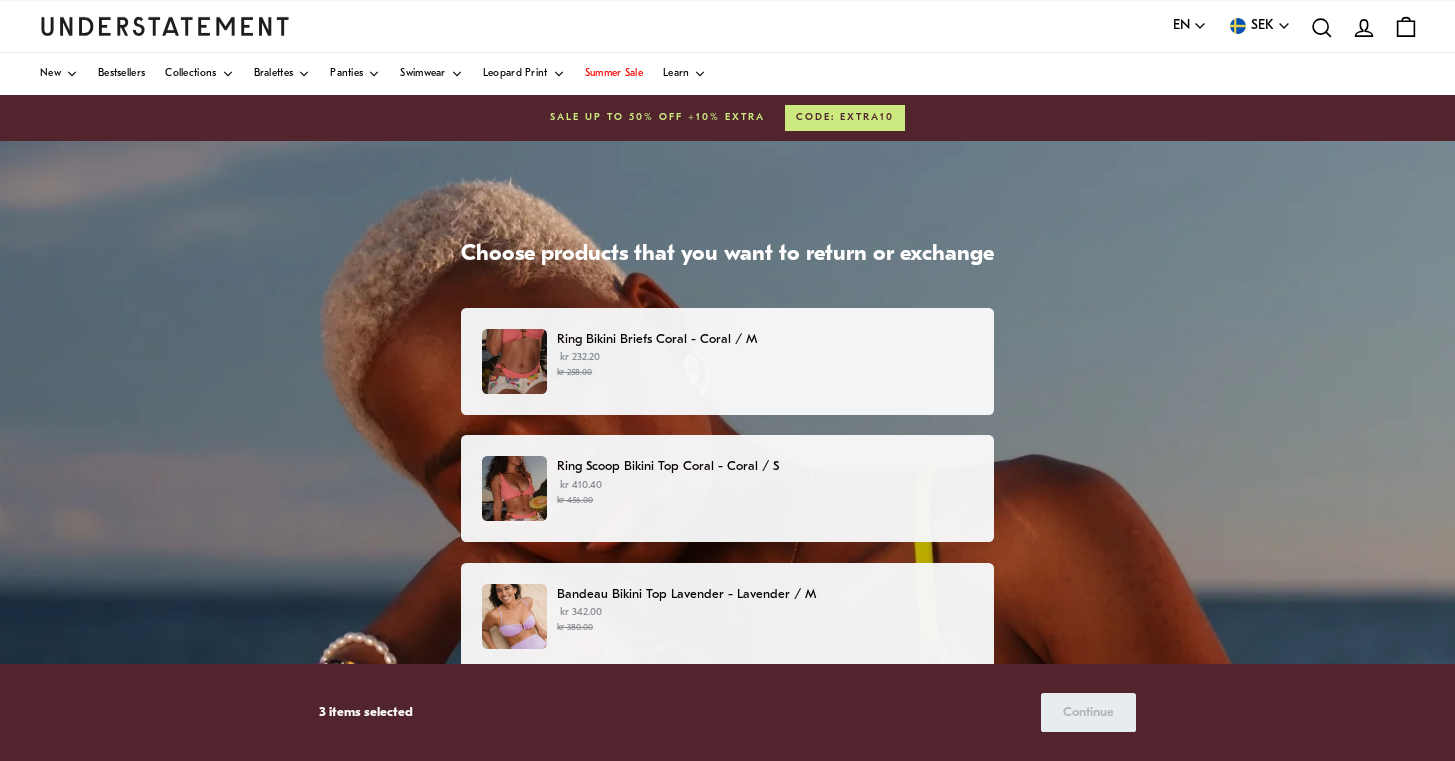 click on "Ring Bikini Briefs Coral - Coral / M   [CURRENCY]   [CURRENCY]" at bounding box center [727, 361] 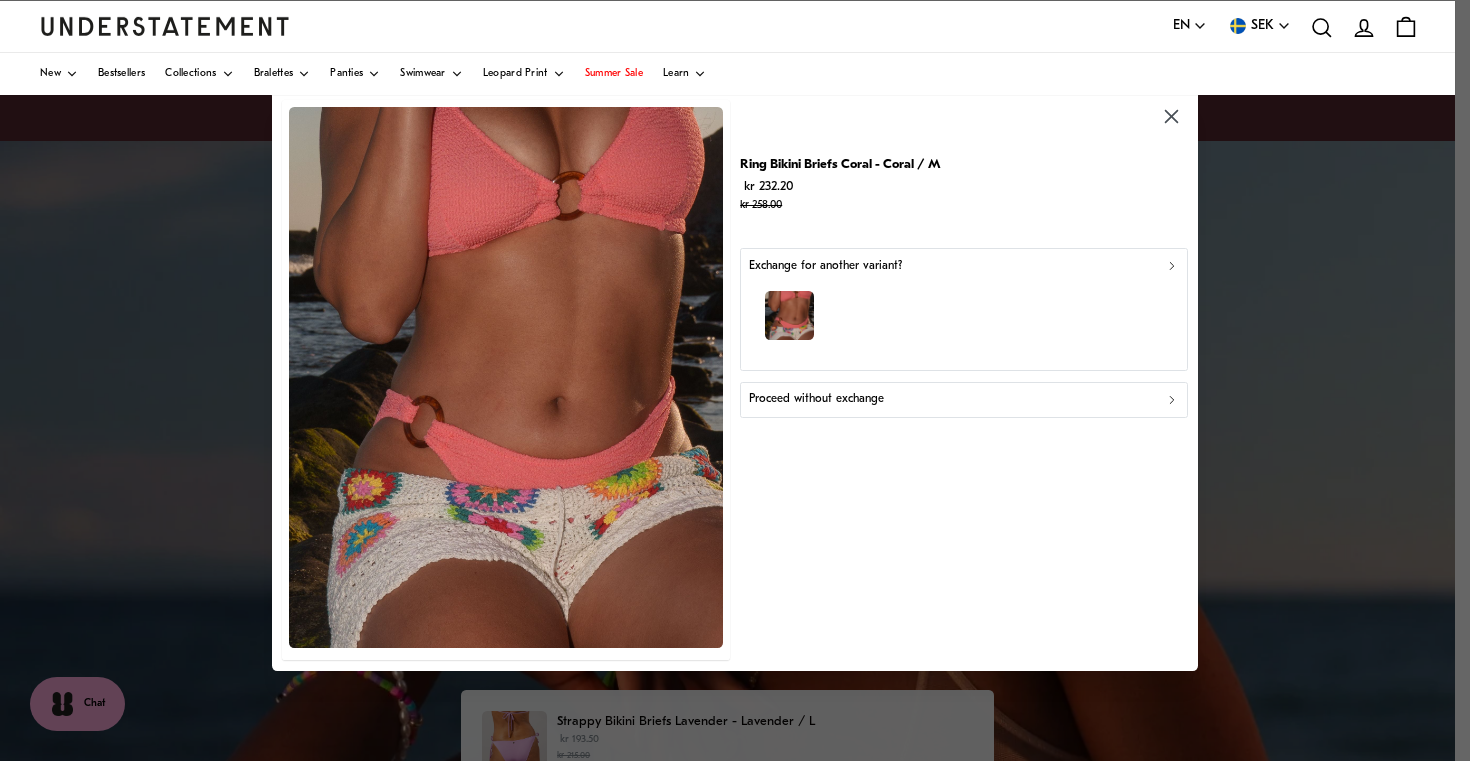 click on "Proceed without exchange" at bounding box center (816, 399) 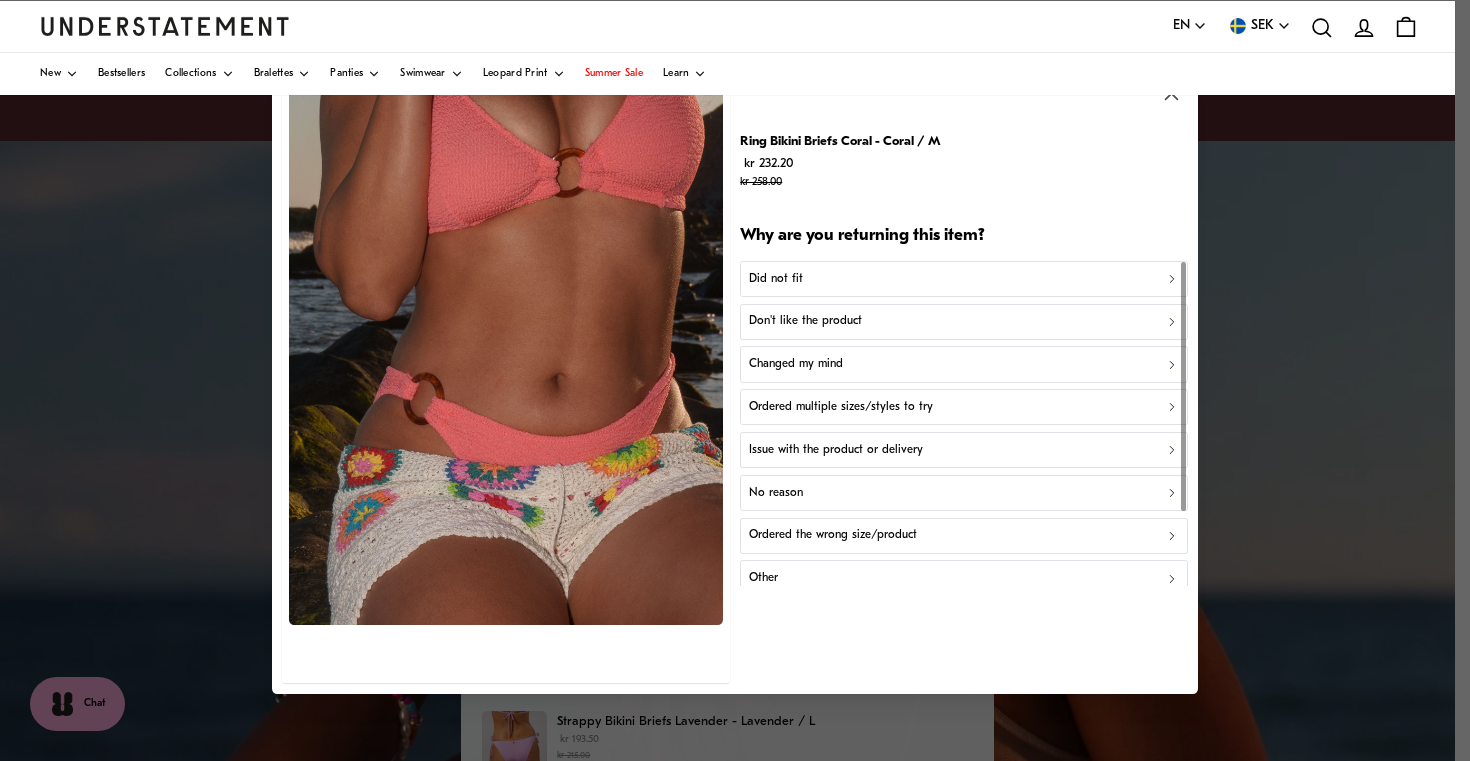 click on "Don't like the product" at bounding box center (964, 322) 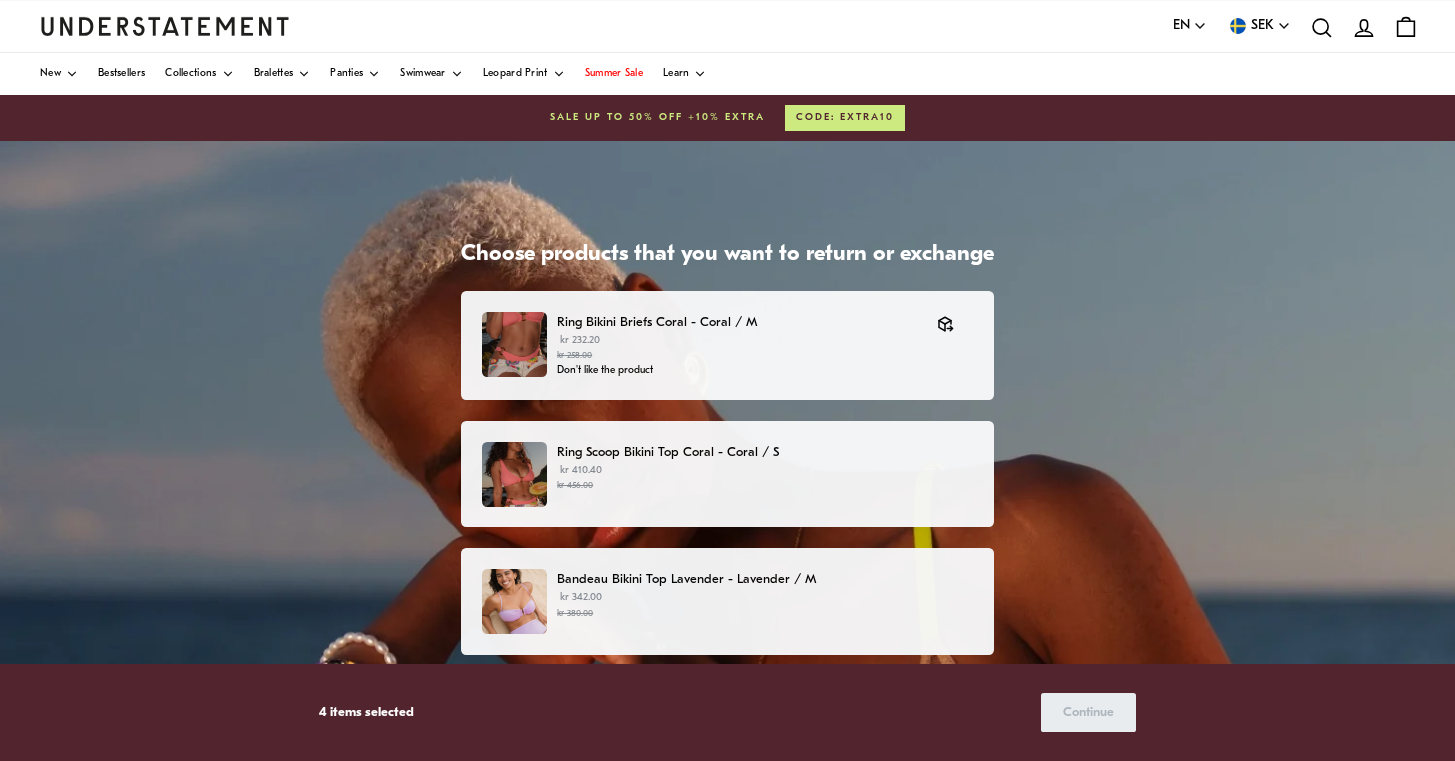 scroll, scrollTop: 387, scrollLeft: 0, axis: vertical 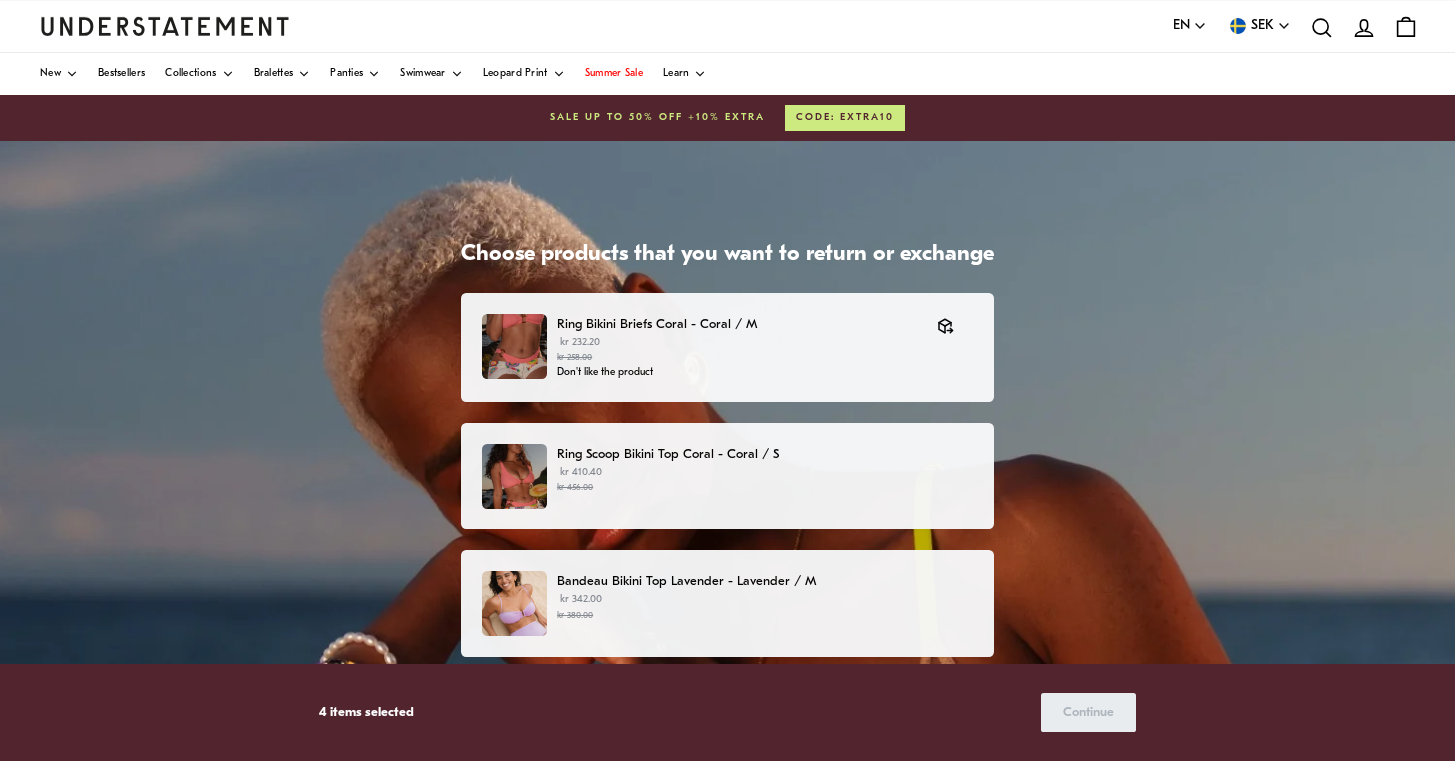 click on "Ring Bikini Briefs Coral - Coral / M" at bounding box center [737, 324] 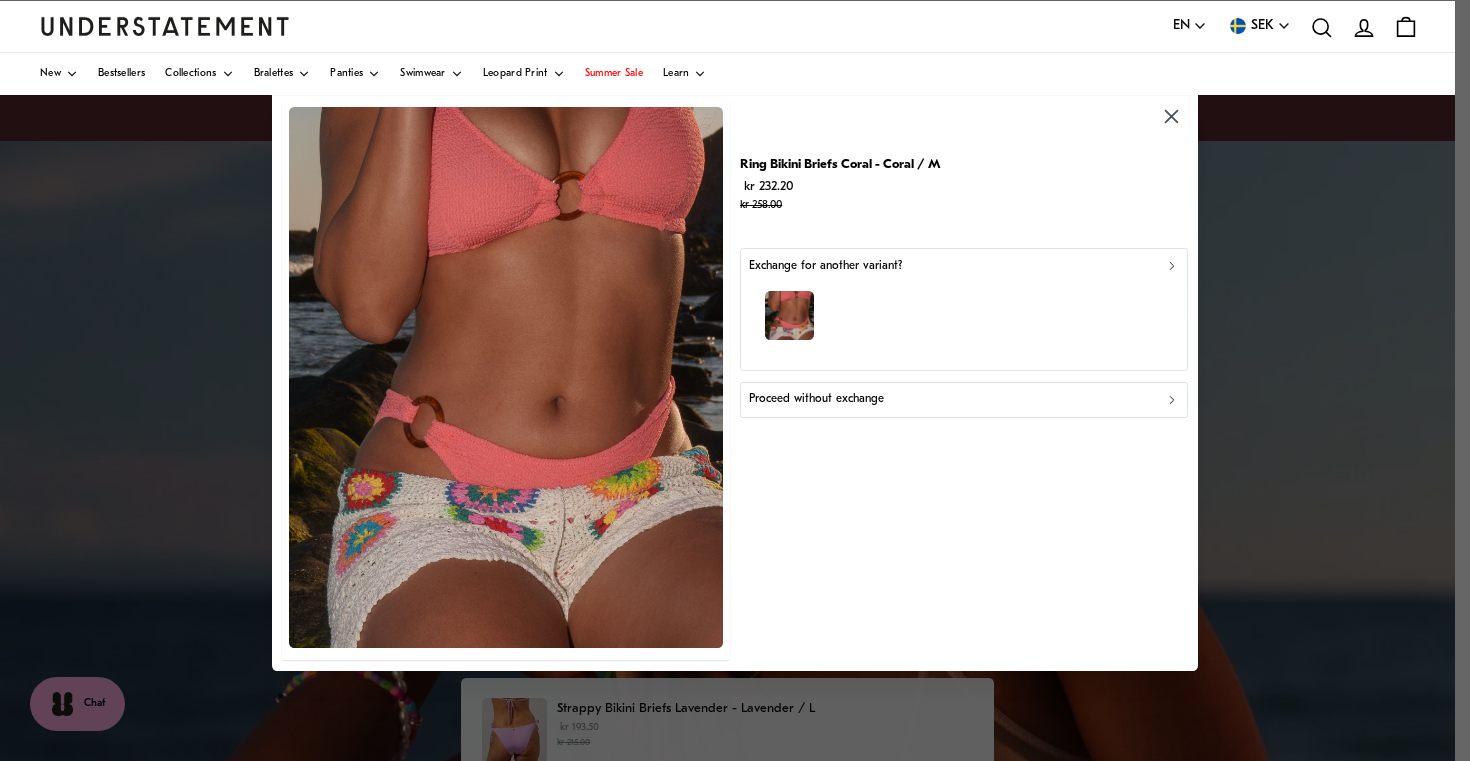 click at bounding box center (964, 319) 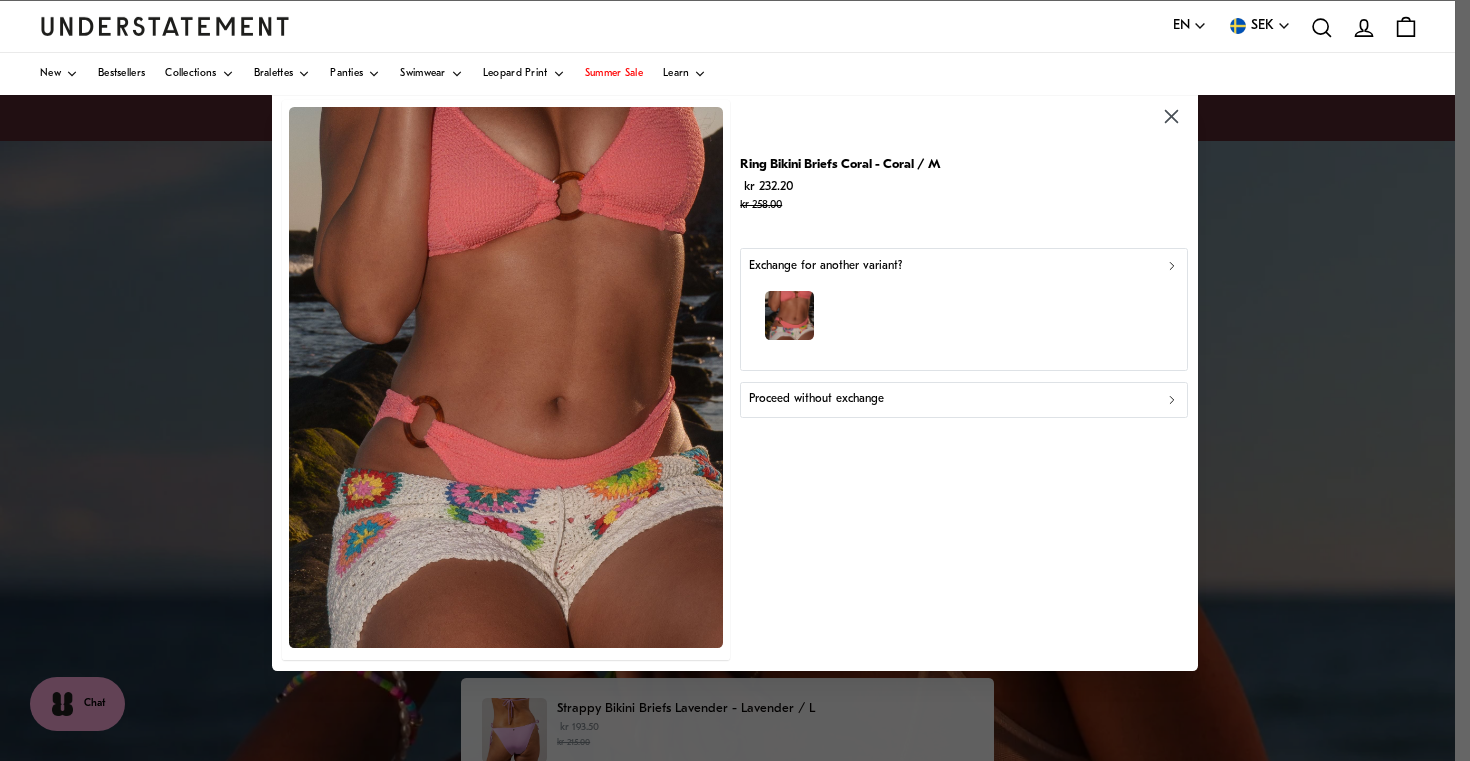 click on "Proceed without exchange" at bounding box center (816, 399) 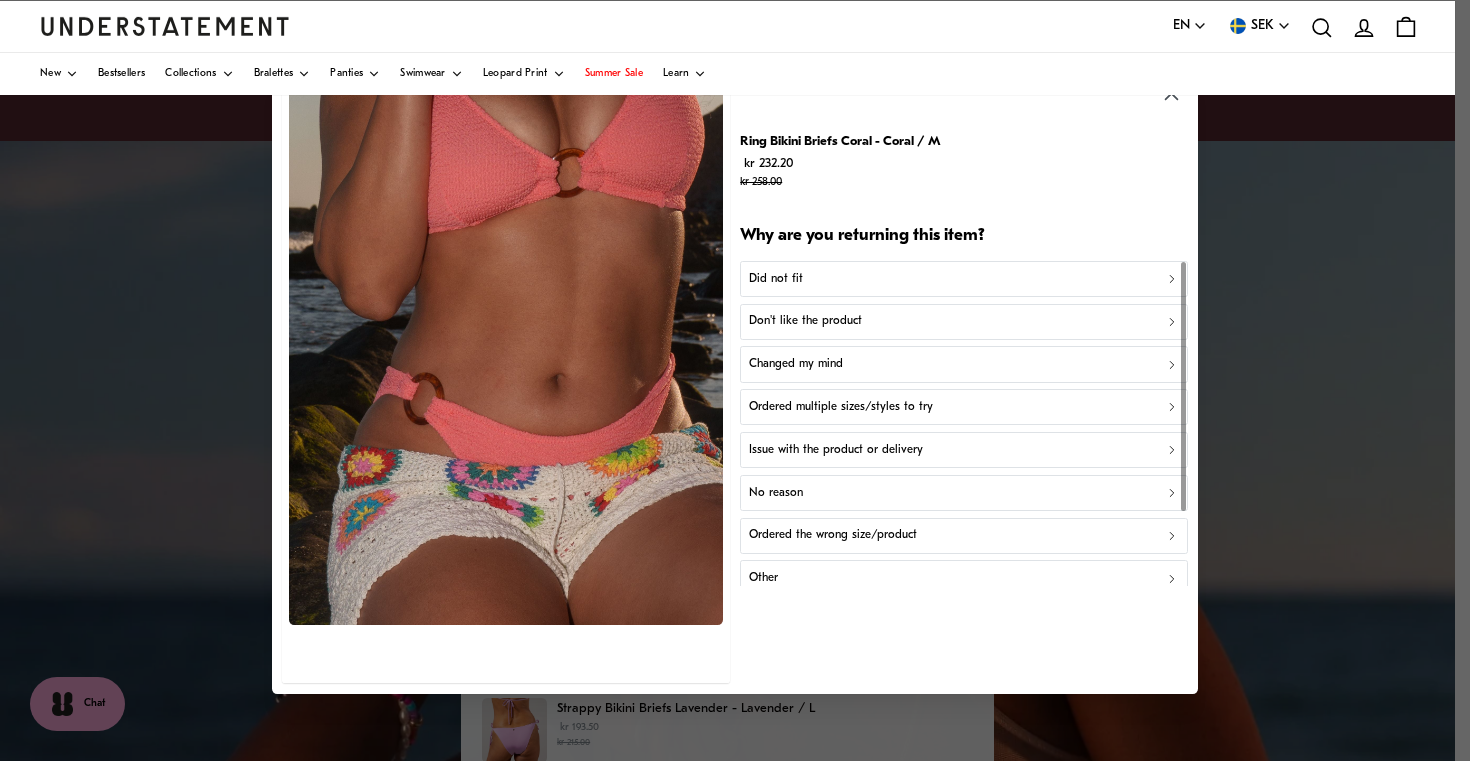 click on "Did not fit" at bounding box center [964, 279] 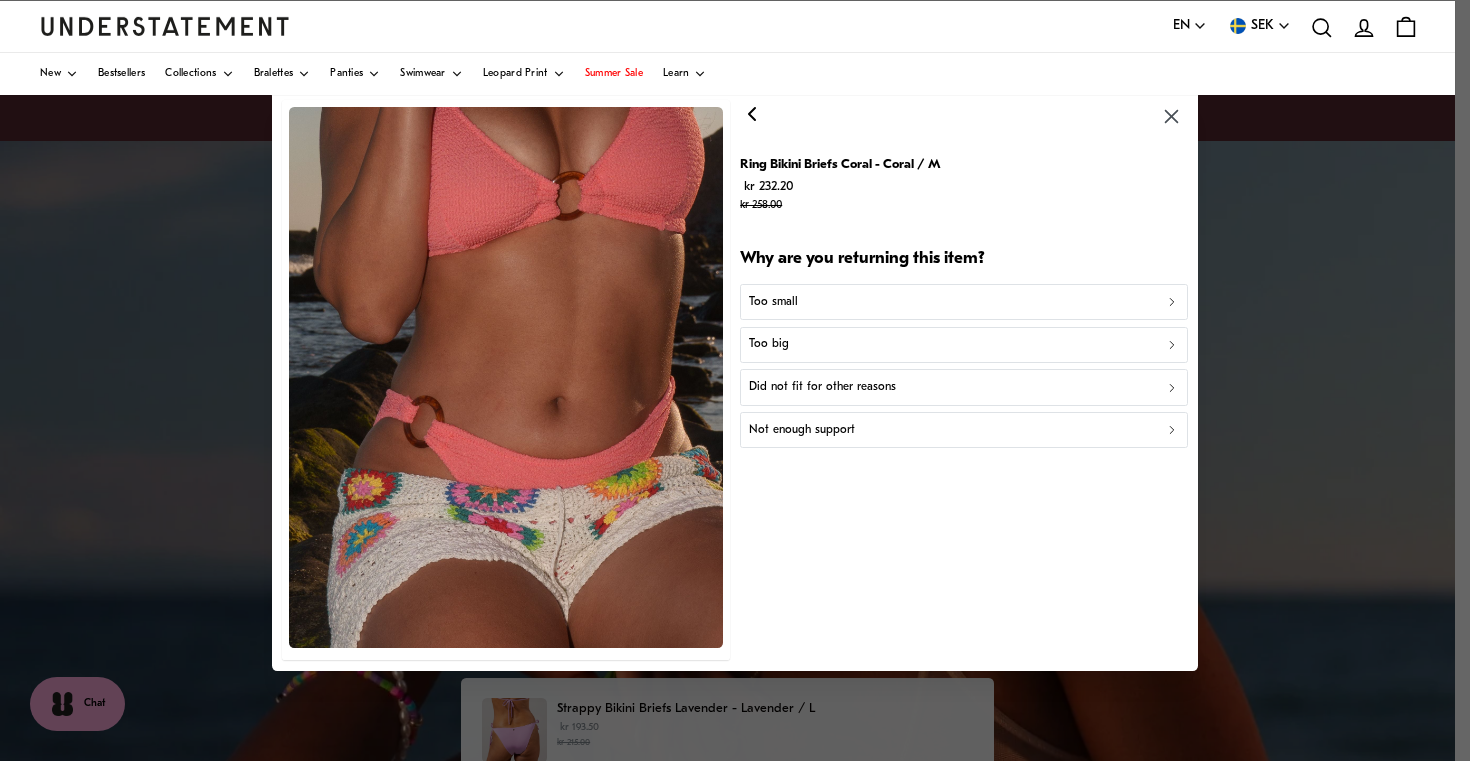 click on "Too small" at bounding box center [964, 302] 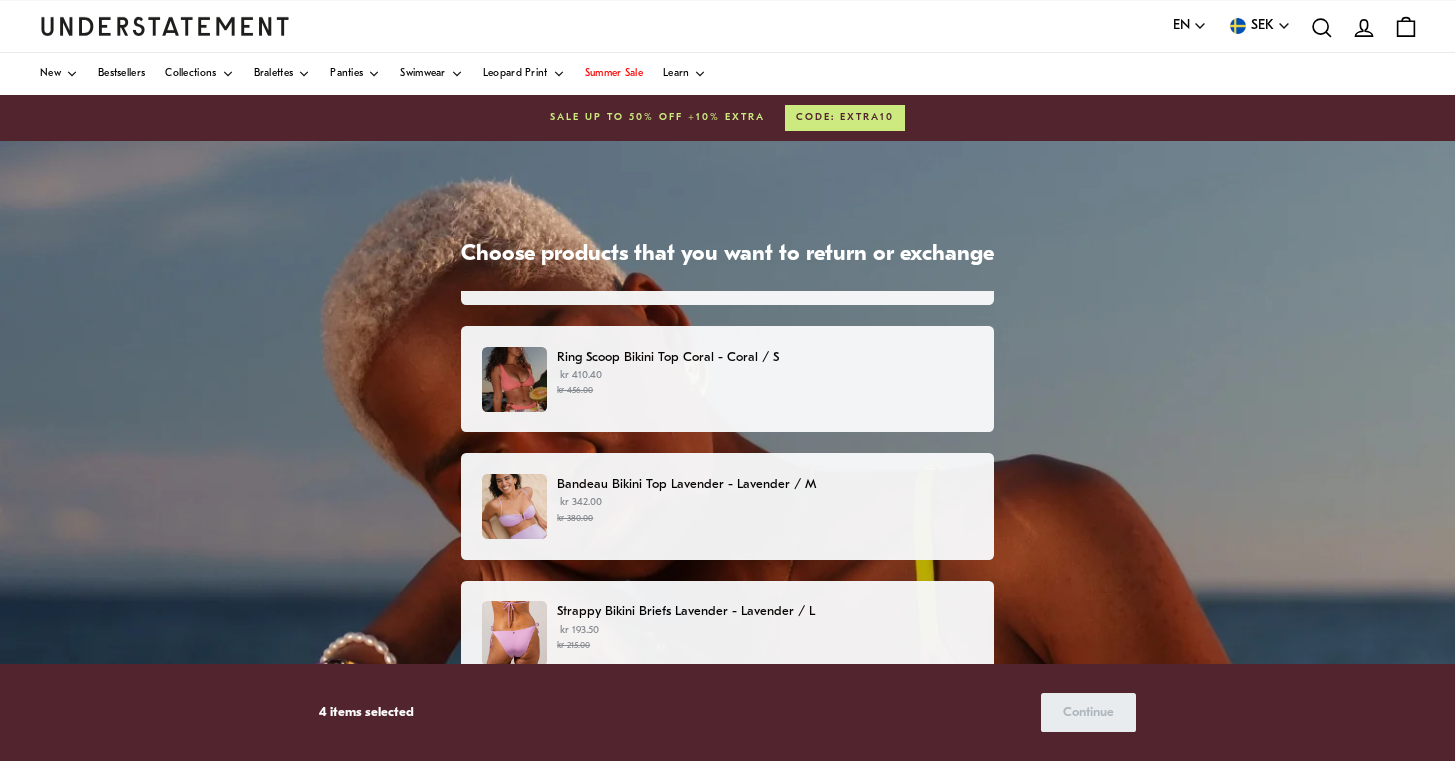 scroll, scrollTop: 500, scrollLeft: 0, axis: vertical 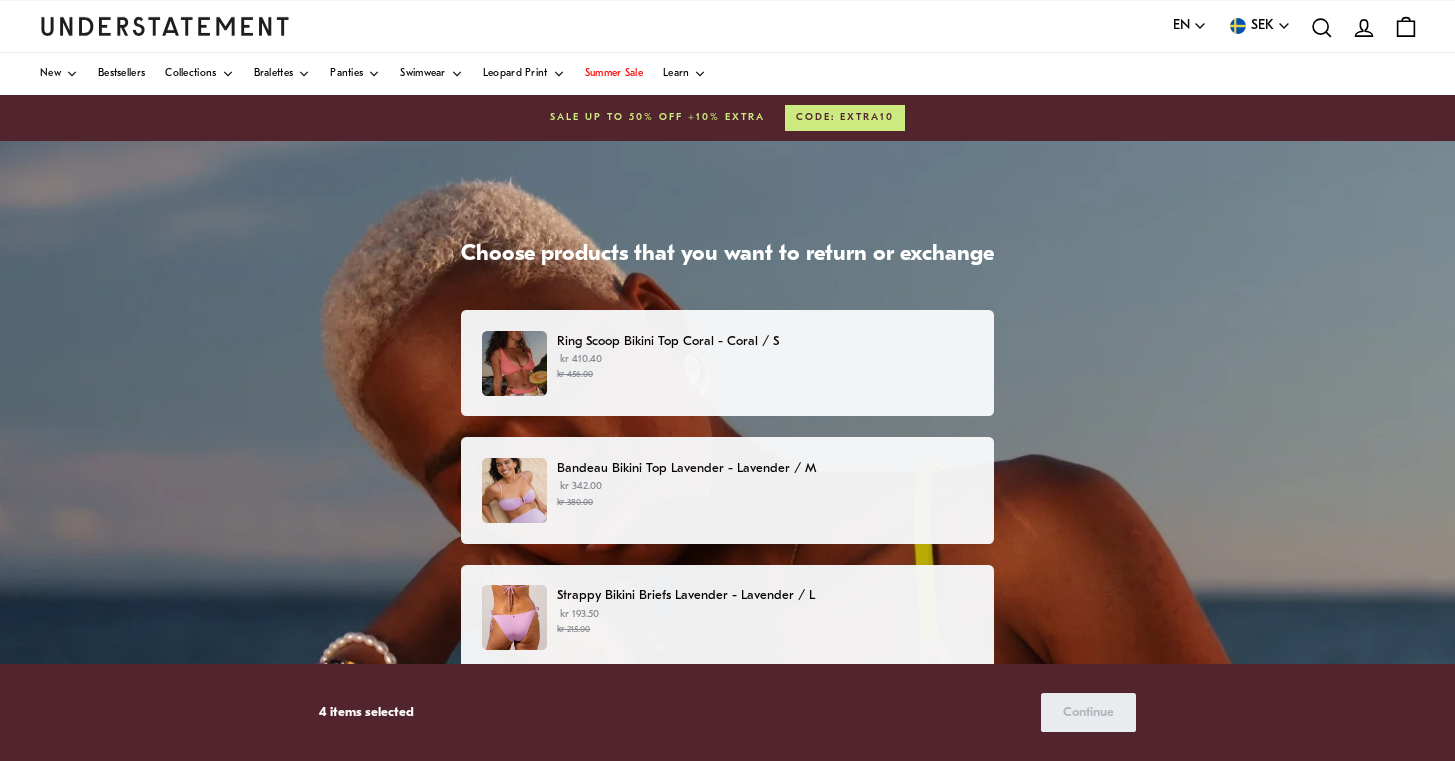 click on "Ring Scoop Bikini Top Coral - Coral / S" at bounding box center [765, 341] 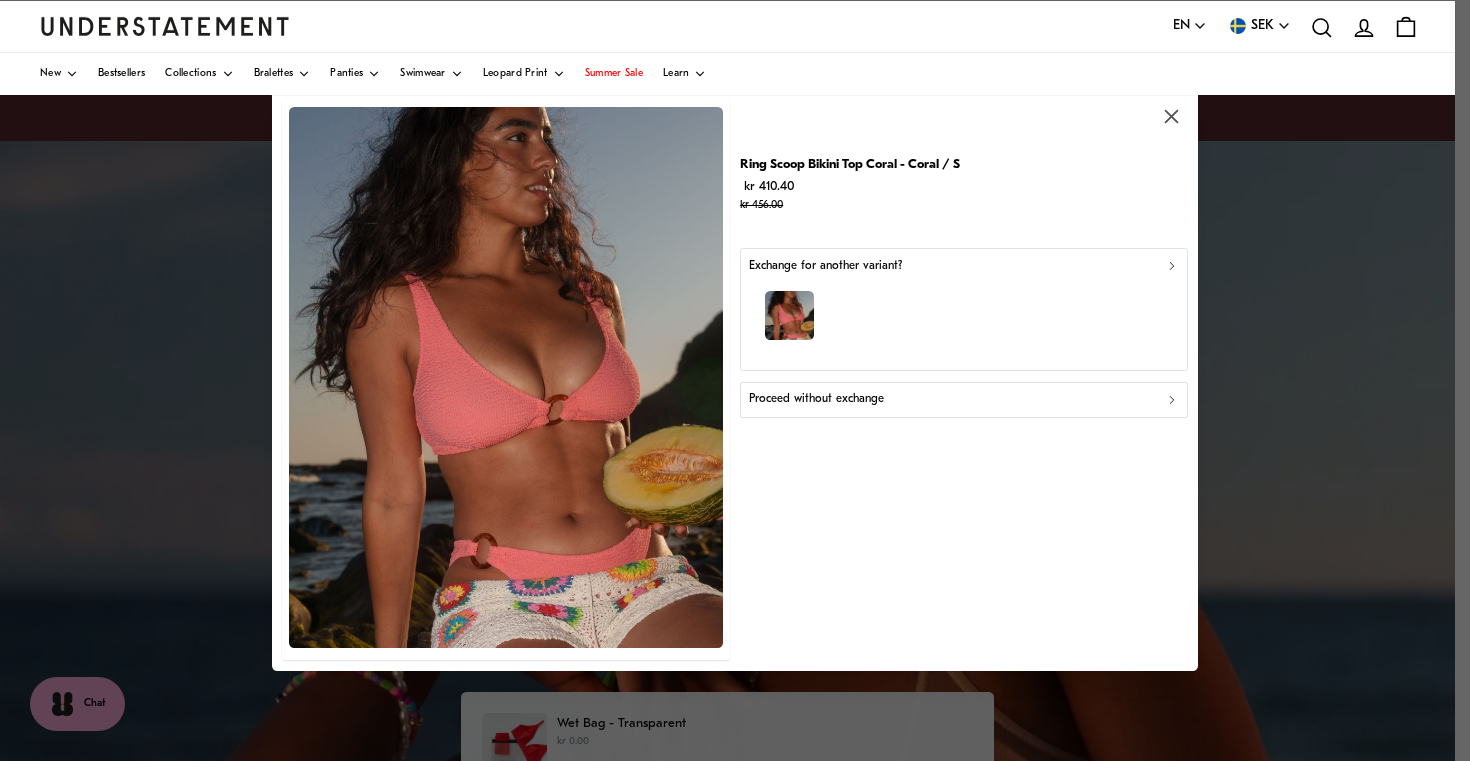 click on "Proceed without exchange" at bounding box center [816, 399] 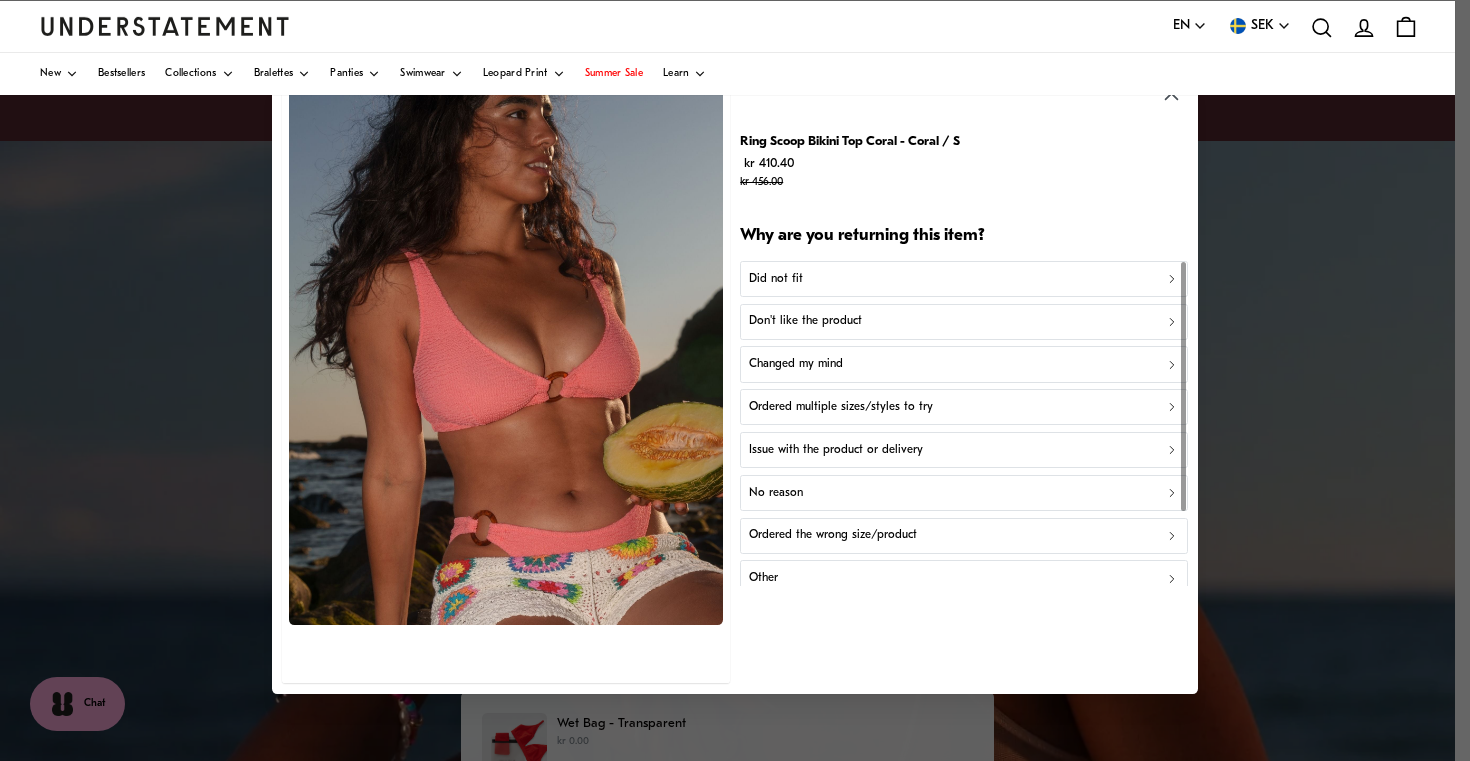 click on "Did not fit" at bounding box center [964, 279] 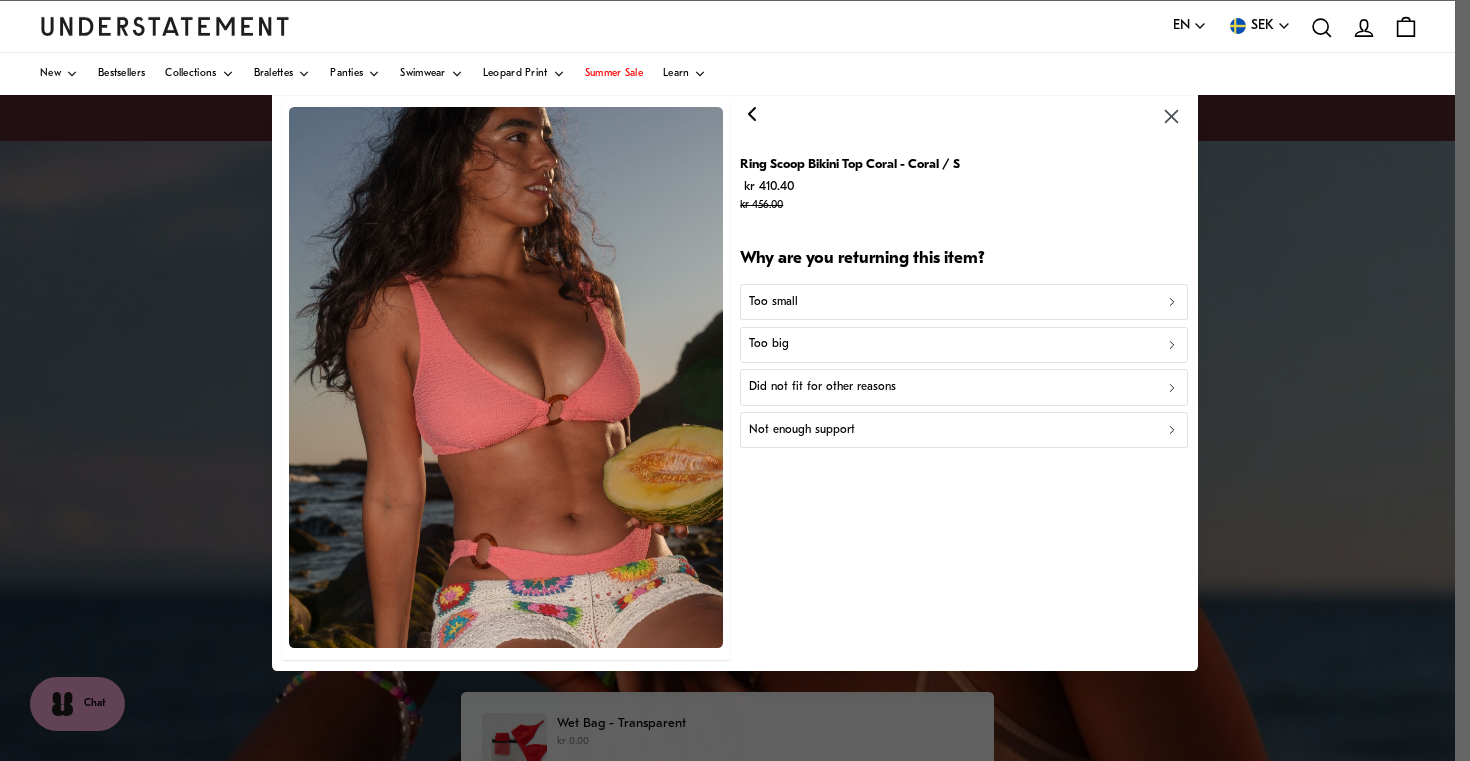 click on "Too small" at bounding box center [964, 302] 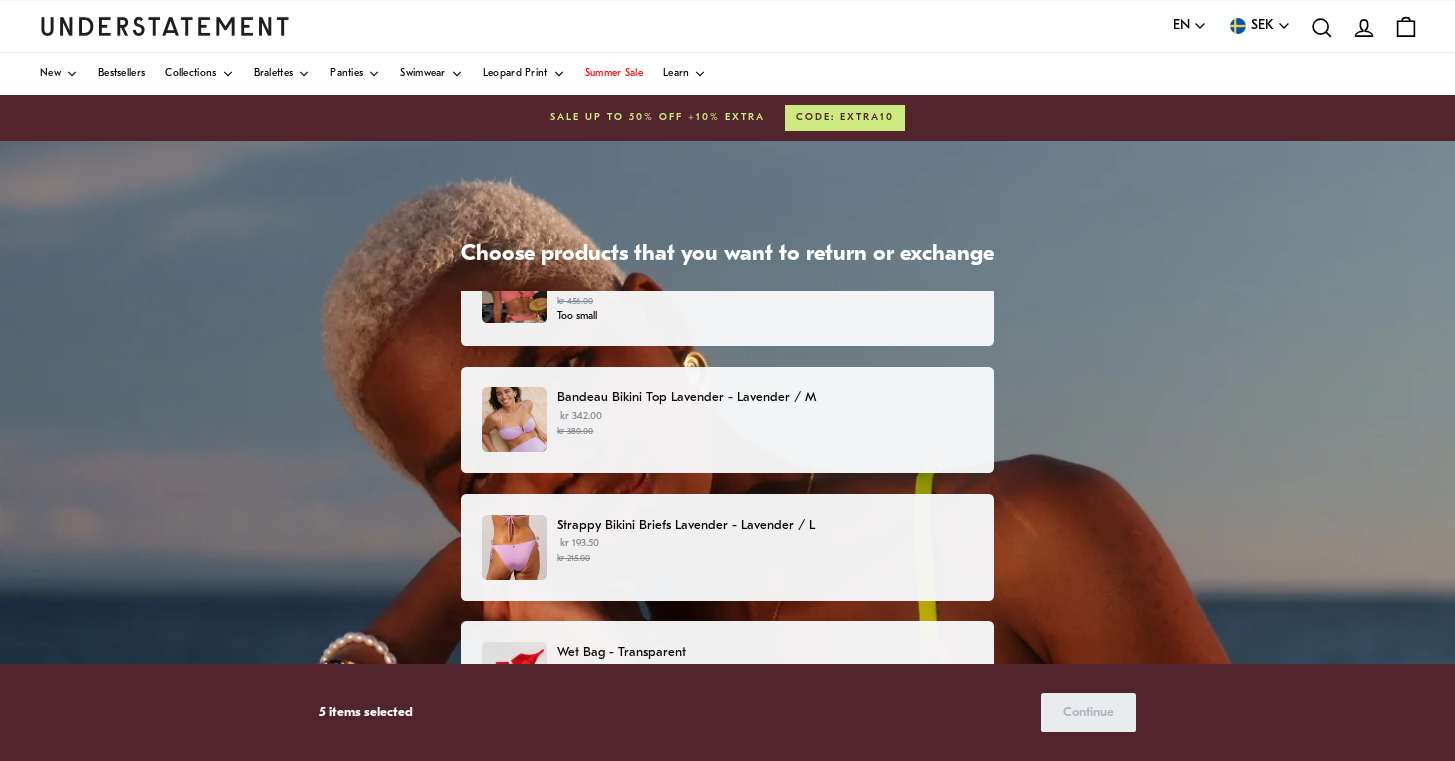 scroll, scrollTop: 581, scrollLeft: 0, axis: vertical 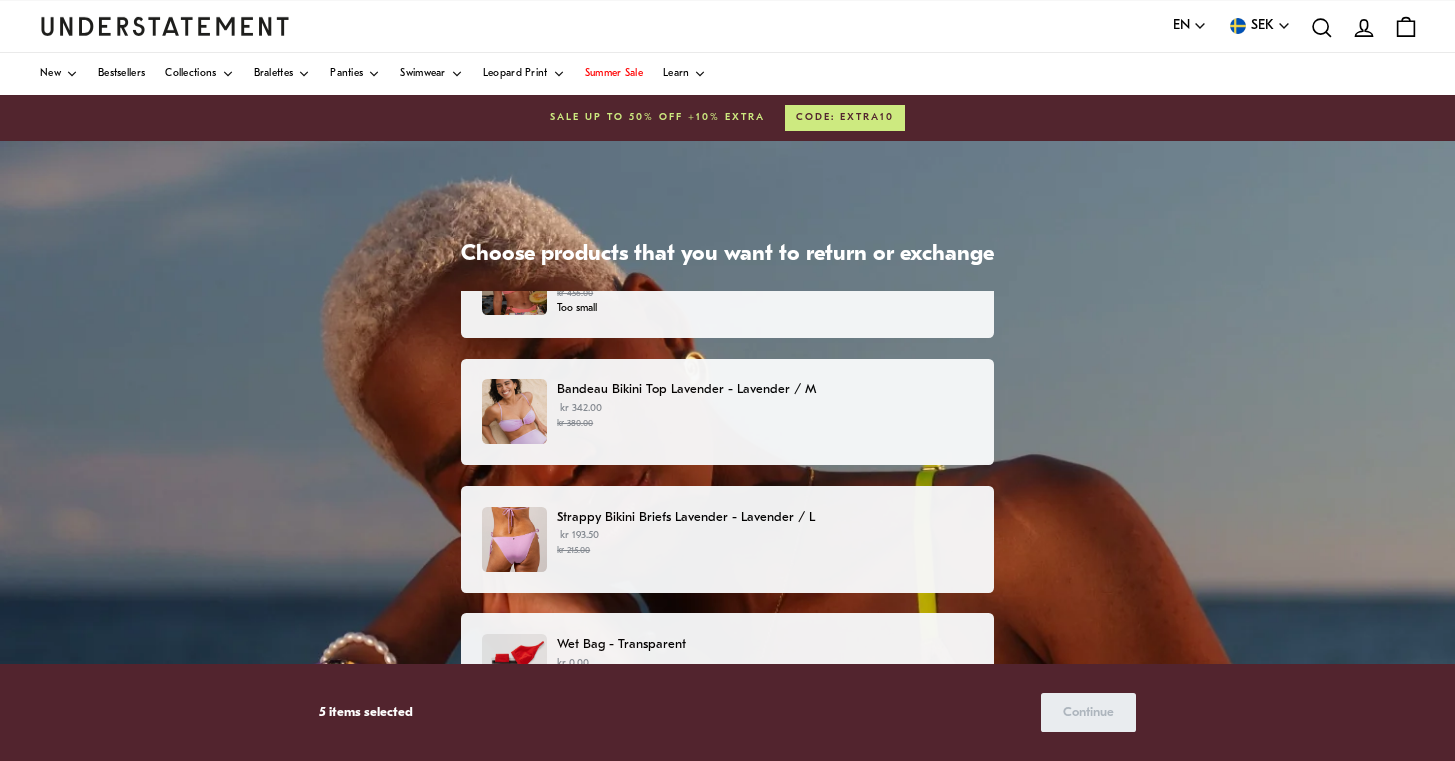 click on "kr 342.00   kr 380.00" at bounding box center (765, 416) 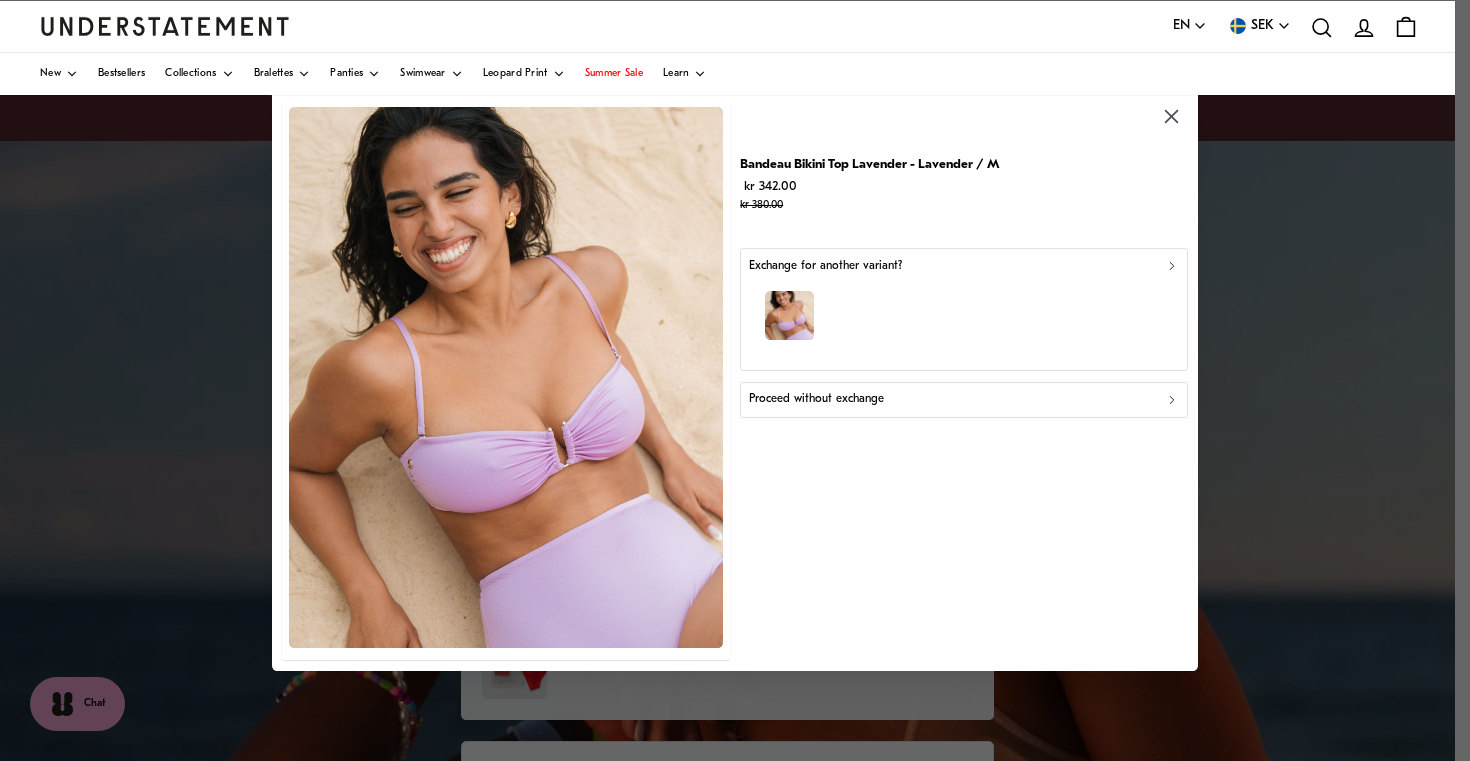 click on "Proceed without exchange" at bounding box center (816, 399) 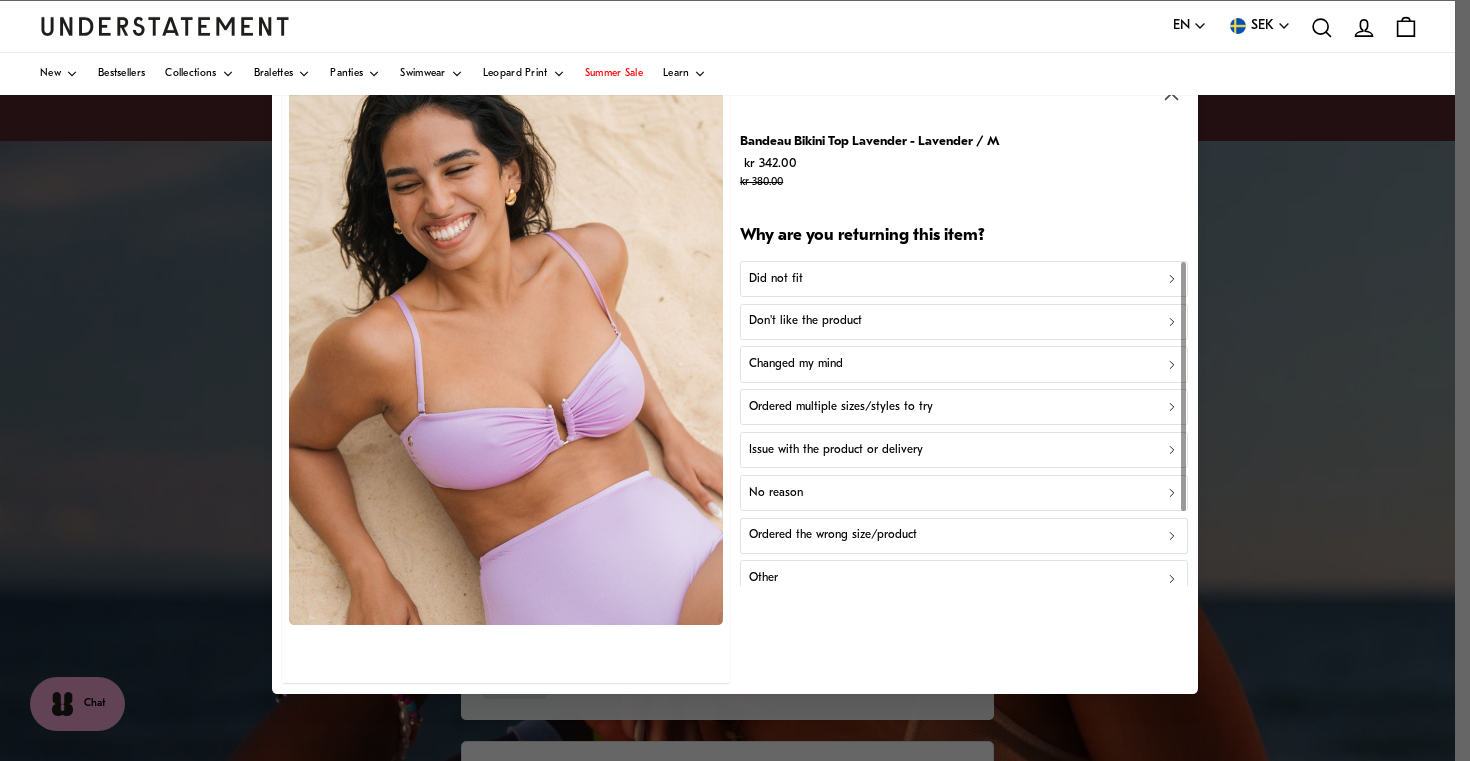 click on "Don't like the product" at bounding box center (805, 322) 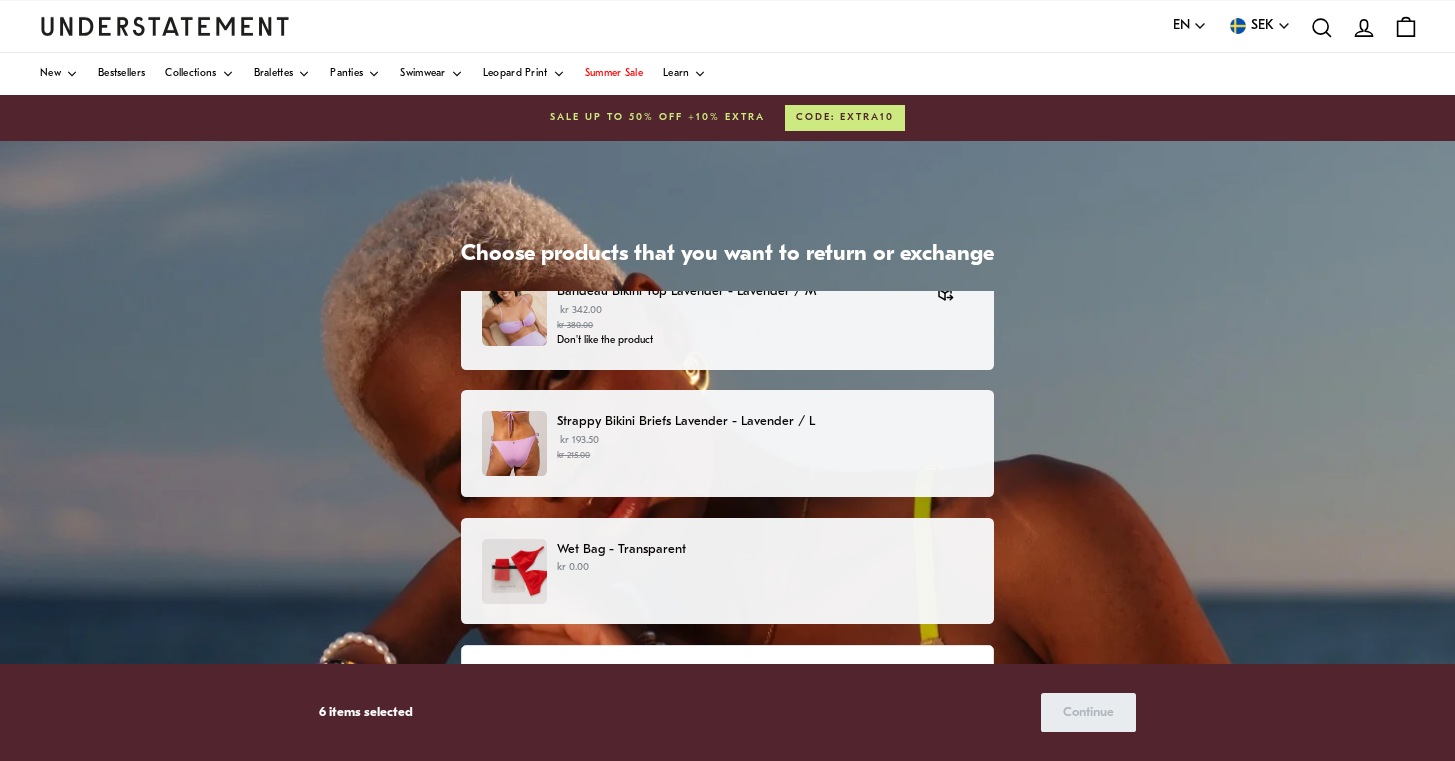 scroll, scrollTop: 680, scrollLeft: 0, axis: vertical 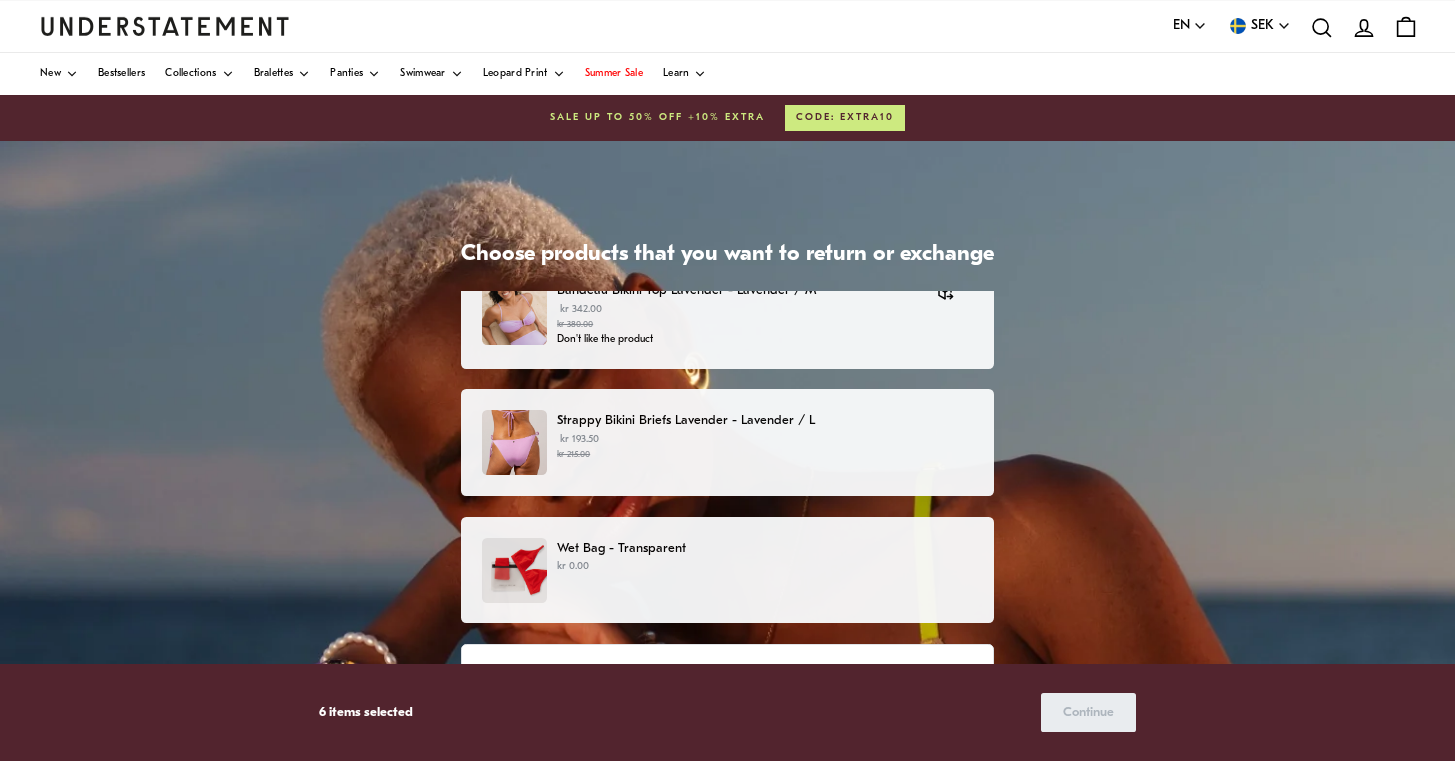 click on "[CURRENCY]   [CURRENCY]" at bounding box center (765, 447) 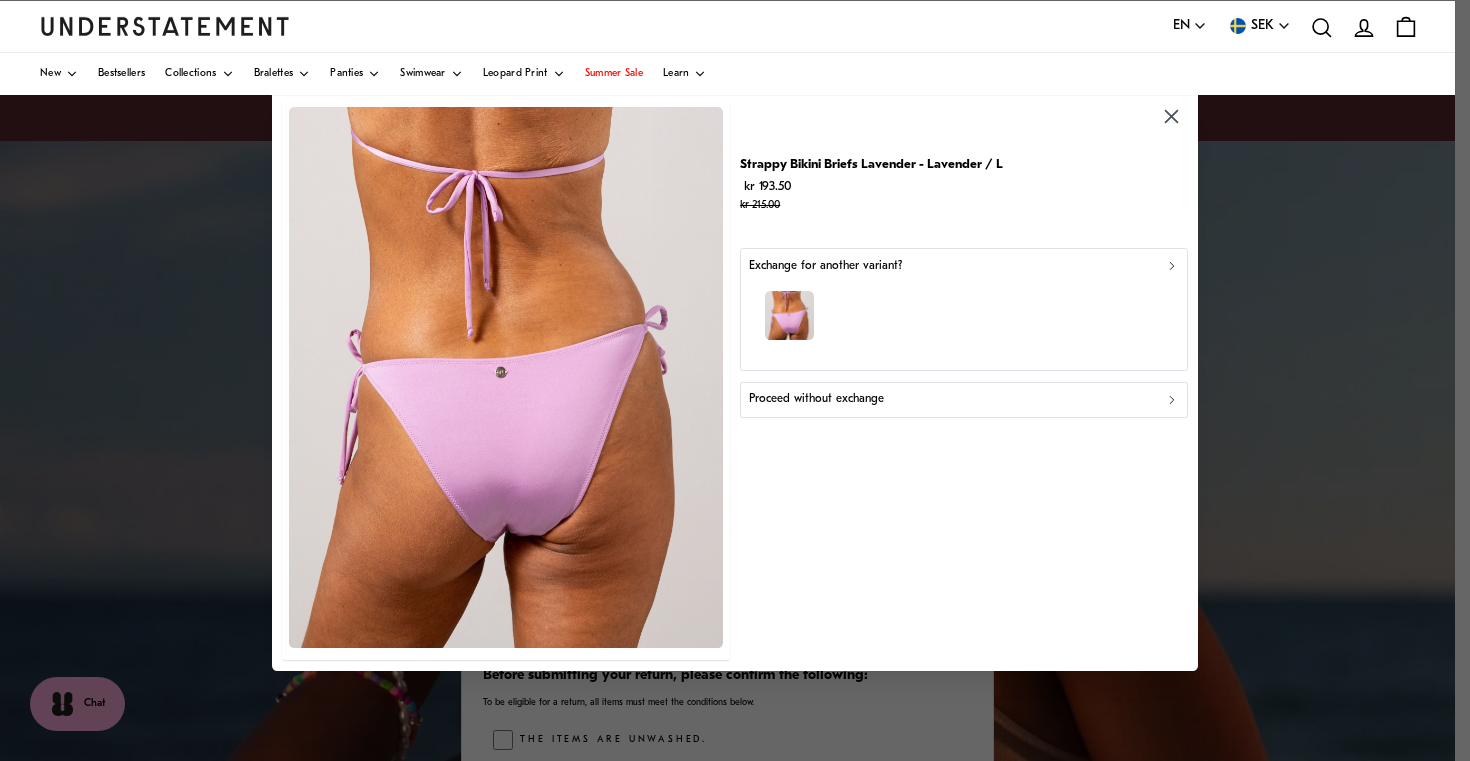 click on "Proceed without exchange" at bounding box center [963, 400] 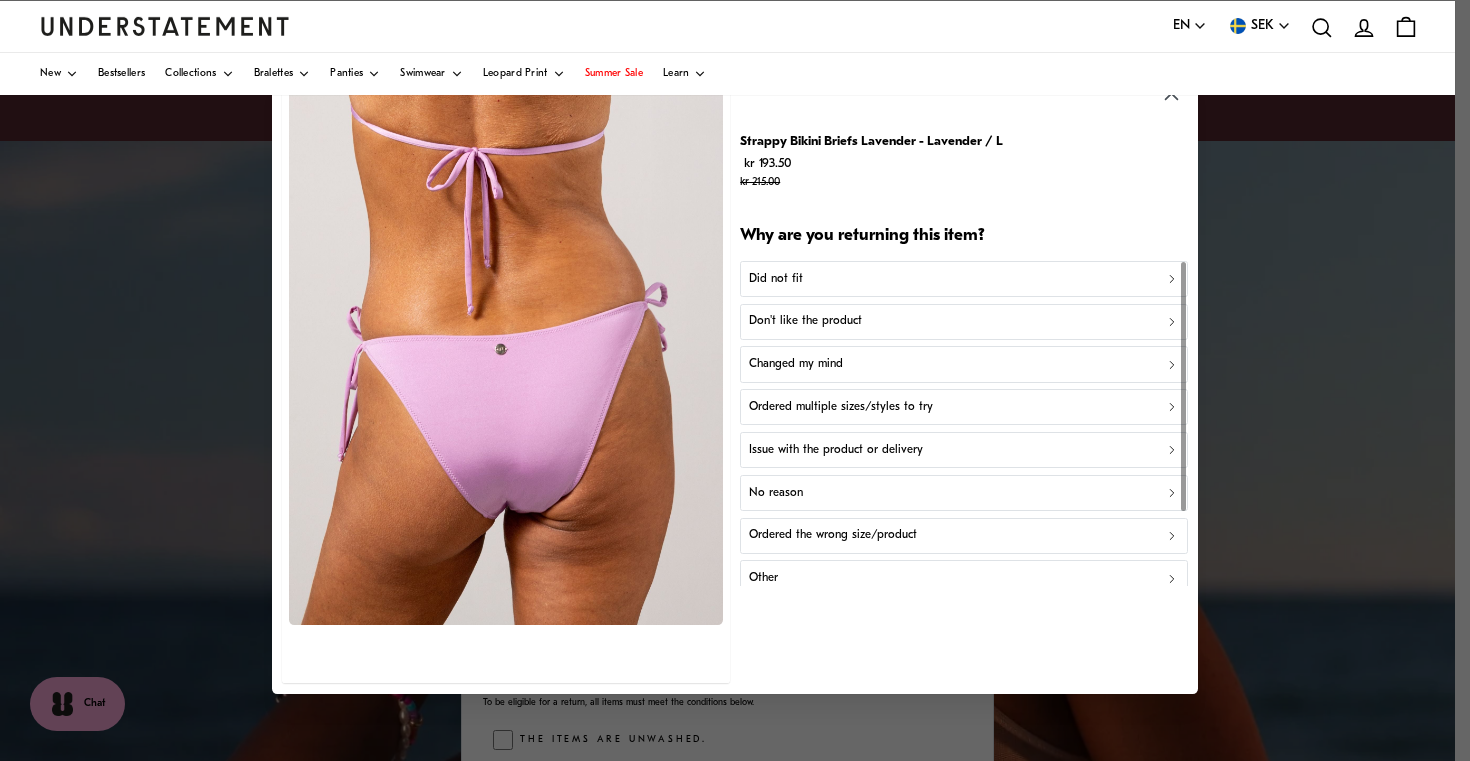 click on "Don't like the product" at bounding box center [805, 322] 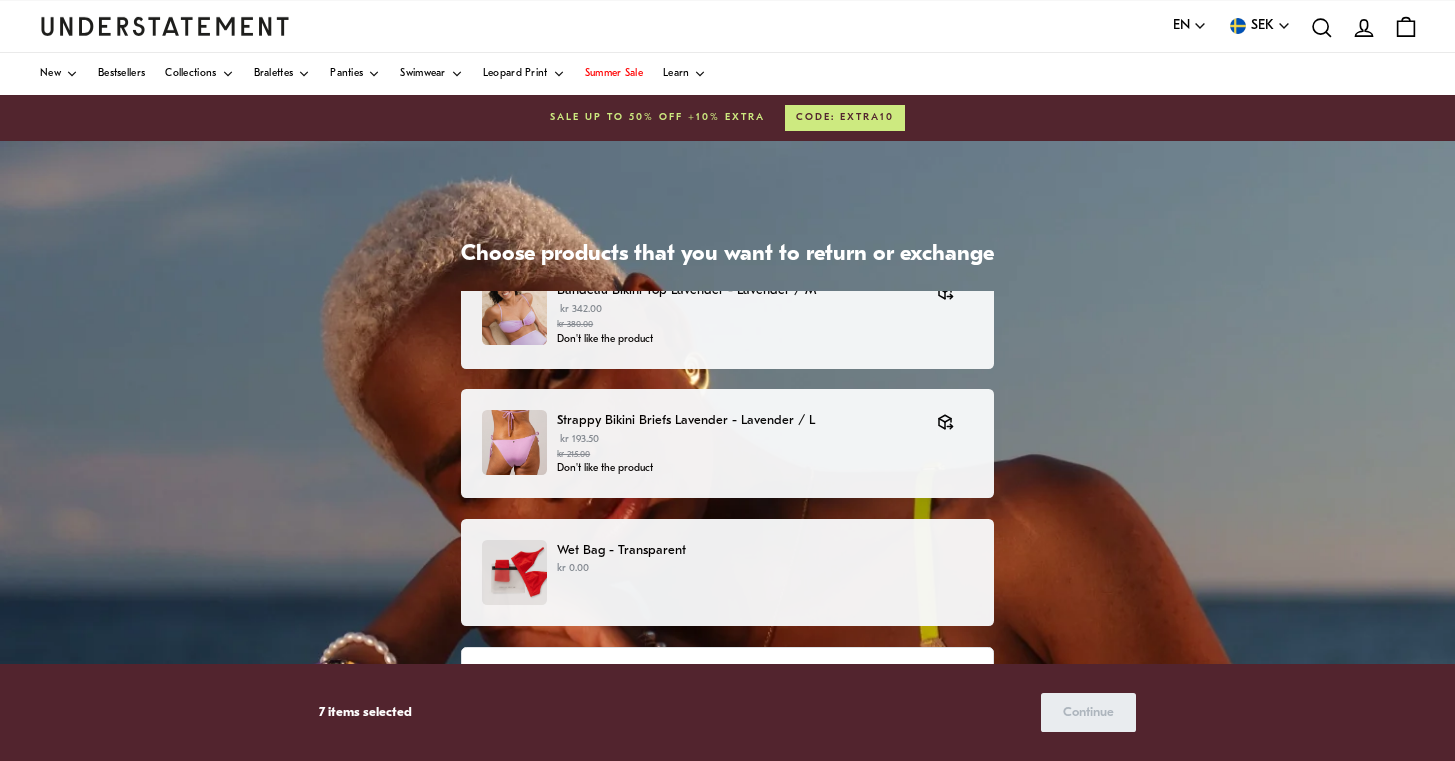 scroll, scrollTop: 769, scrollLeft: 0, axis: vertical 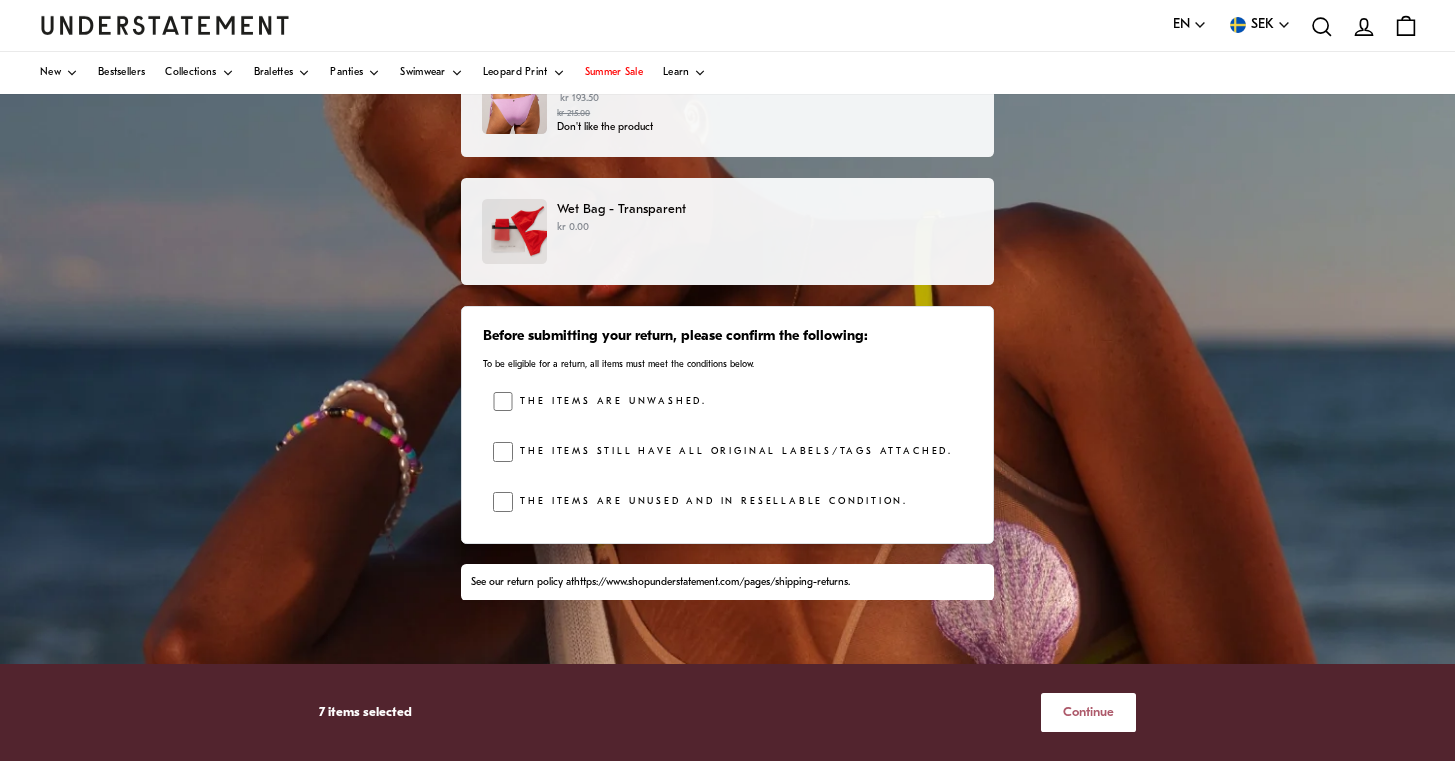 click on "Continue" at bounding box center [1088, 712] 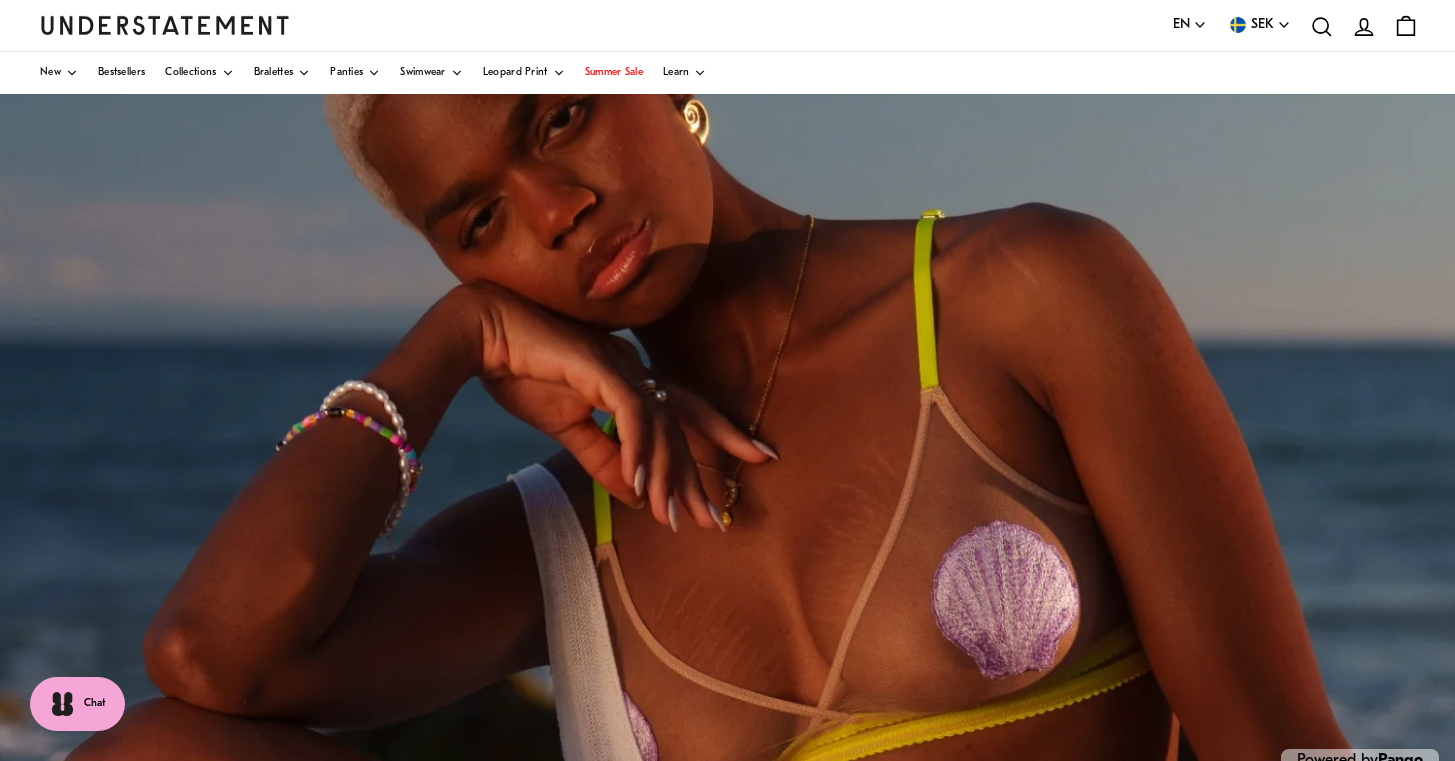 scroll, scrollTop: 0, scrollLeft: 0, axis: both 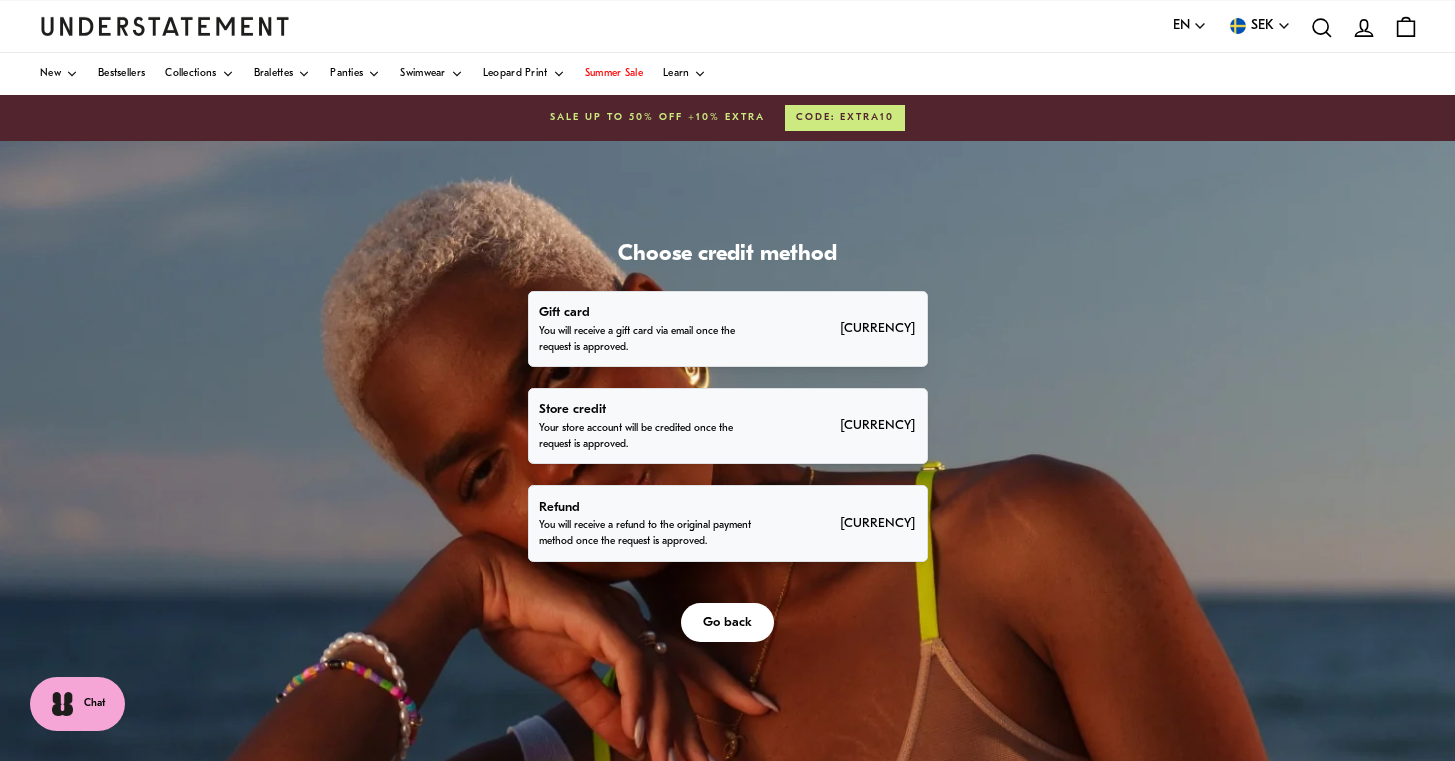 click on "You will receive a refund to the original payment method once the request is approved." at bounding box center [648, 534] 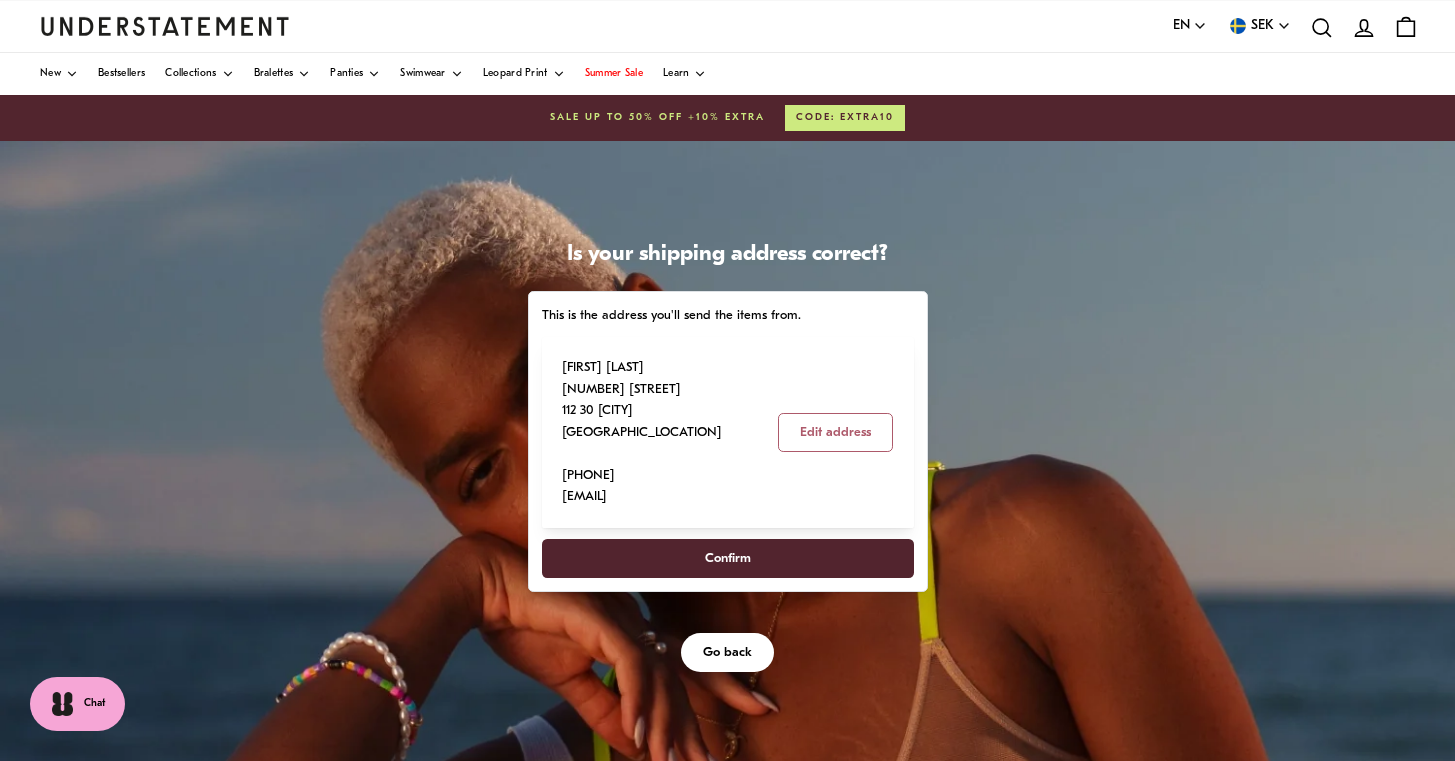 click on "Confirm" at bounding box center [727, 558] 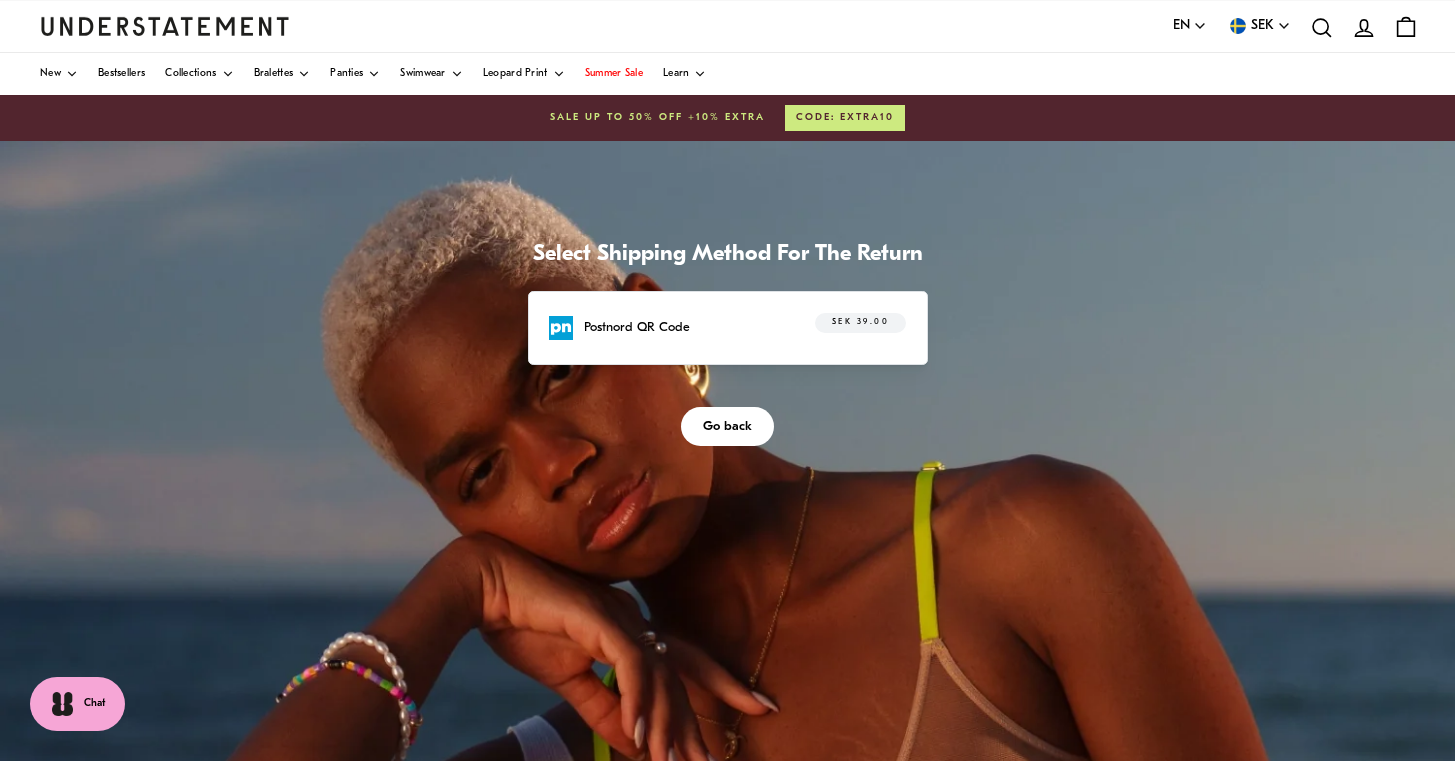 click on "Postnord QR Code SEK 39.00" at bounding box center [727, 328] 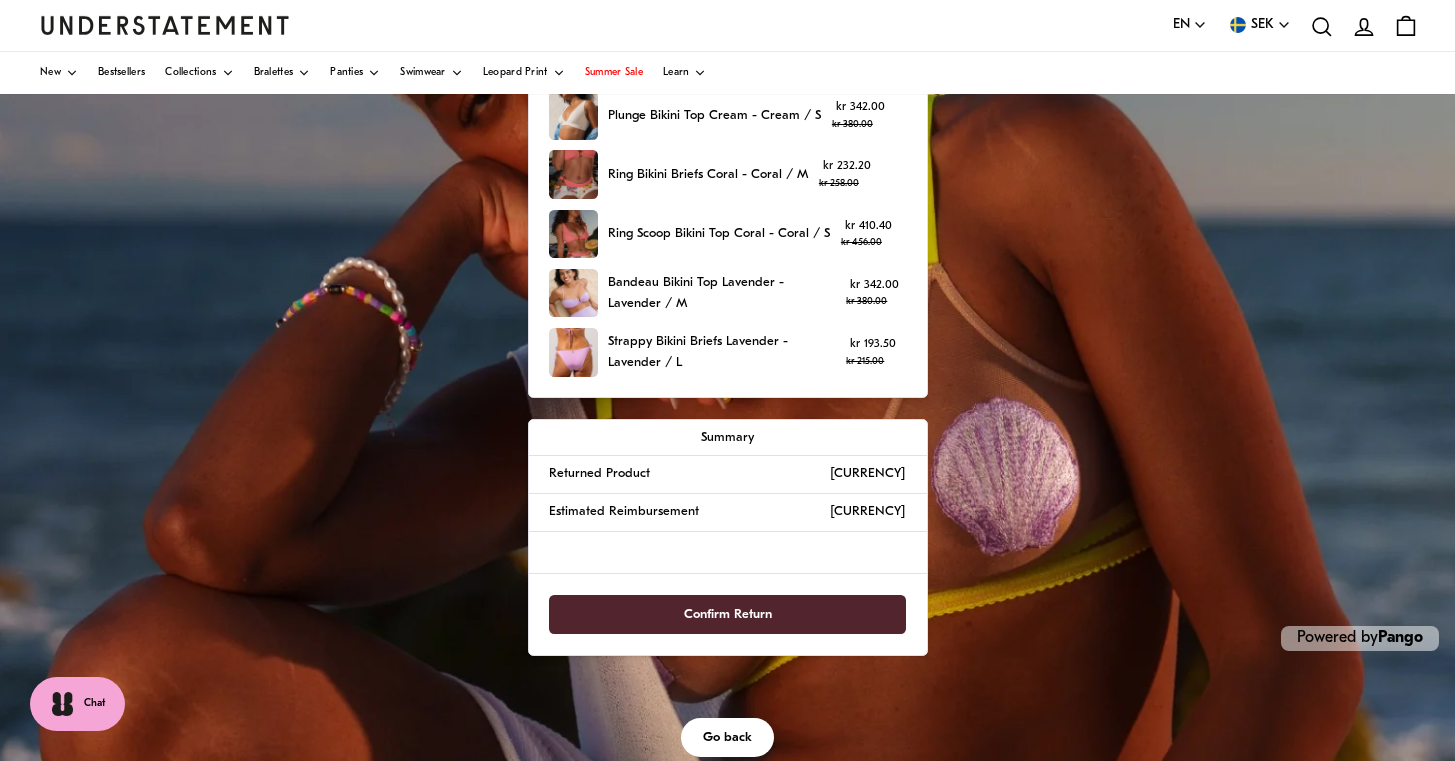 scroll, scrollTop: 380, scrollLeft: 0, axis: vertical 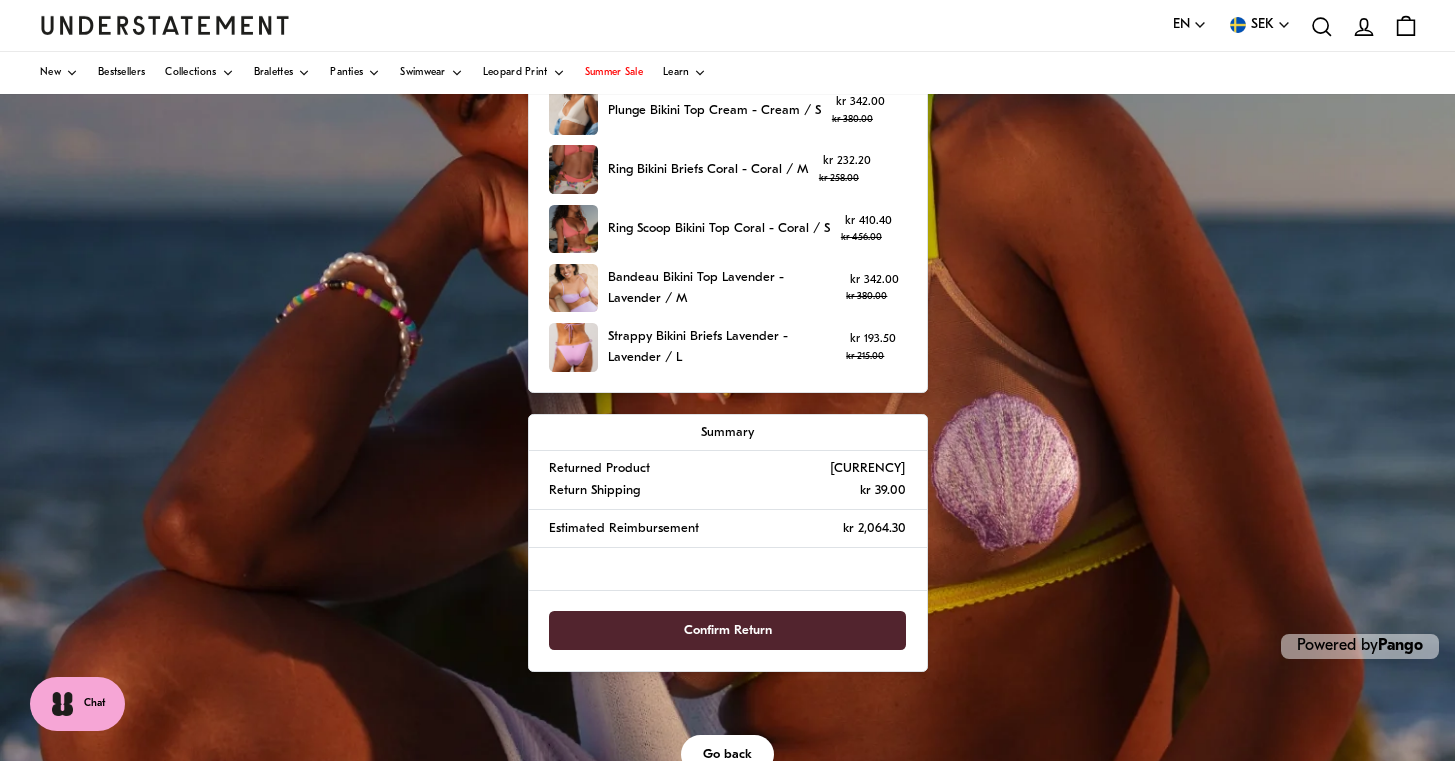 click on "Confirm Return" at bounding box center [727, 630] 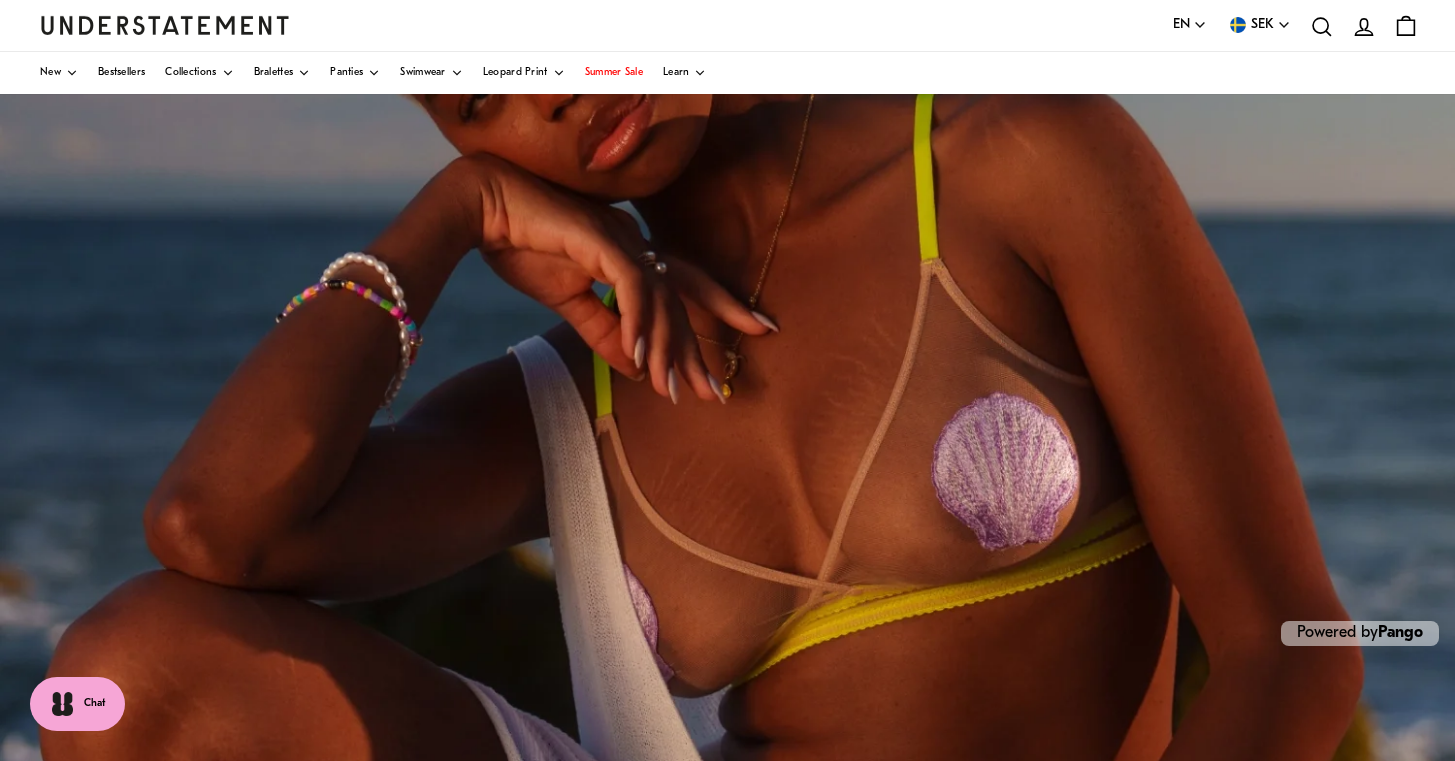 scroll, scrollTop: 0, scrollLeft: 0, axis: both 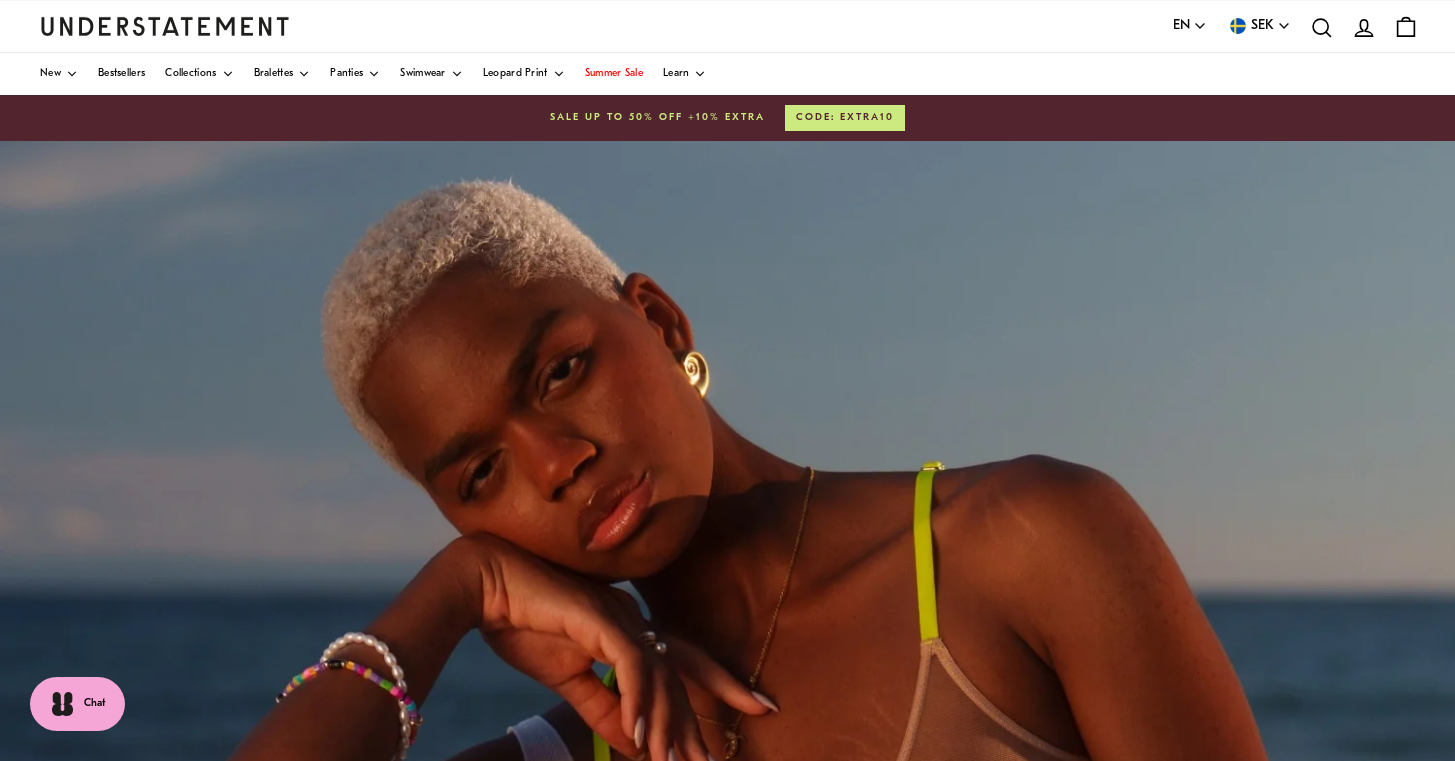 click on "Powered by  Pango" at bounding box center [727, 641] 